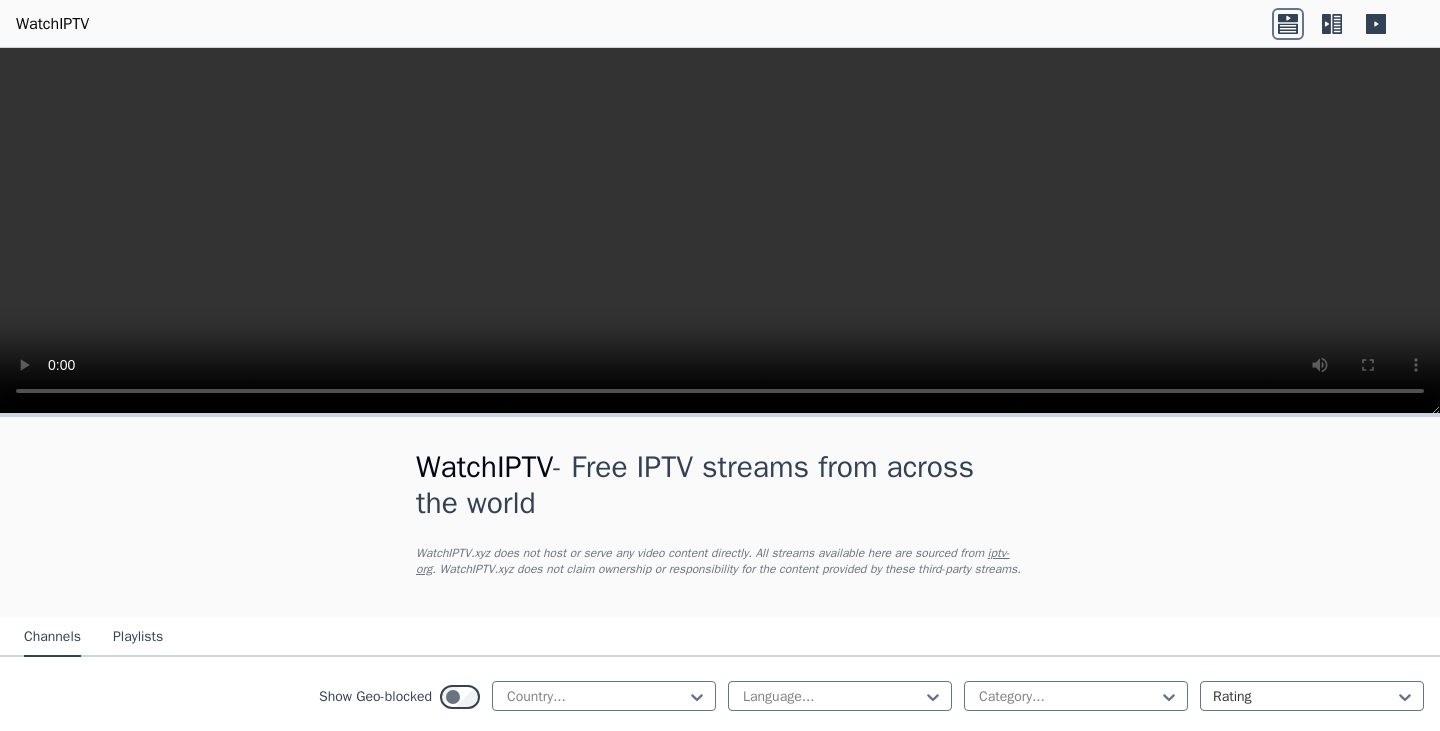 scroll, scrollTop: 0, scrollLeft: 0, axis: both 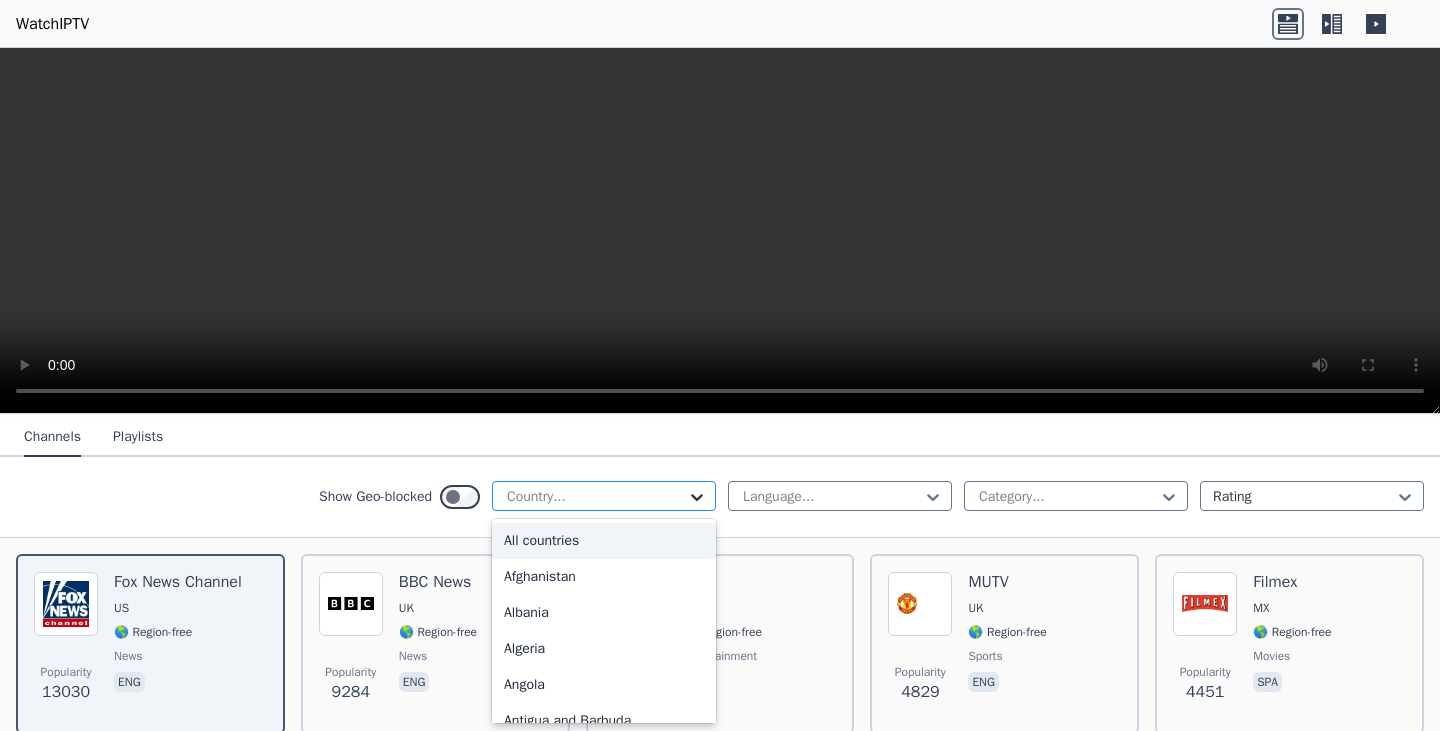click at bounding box center [697, 497] 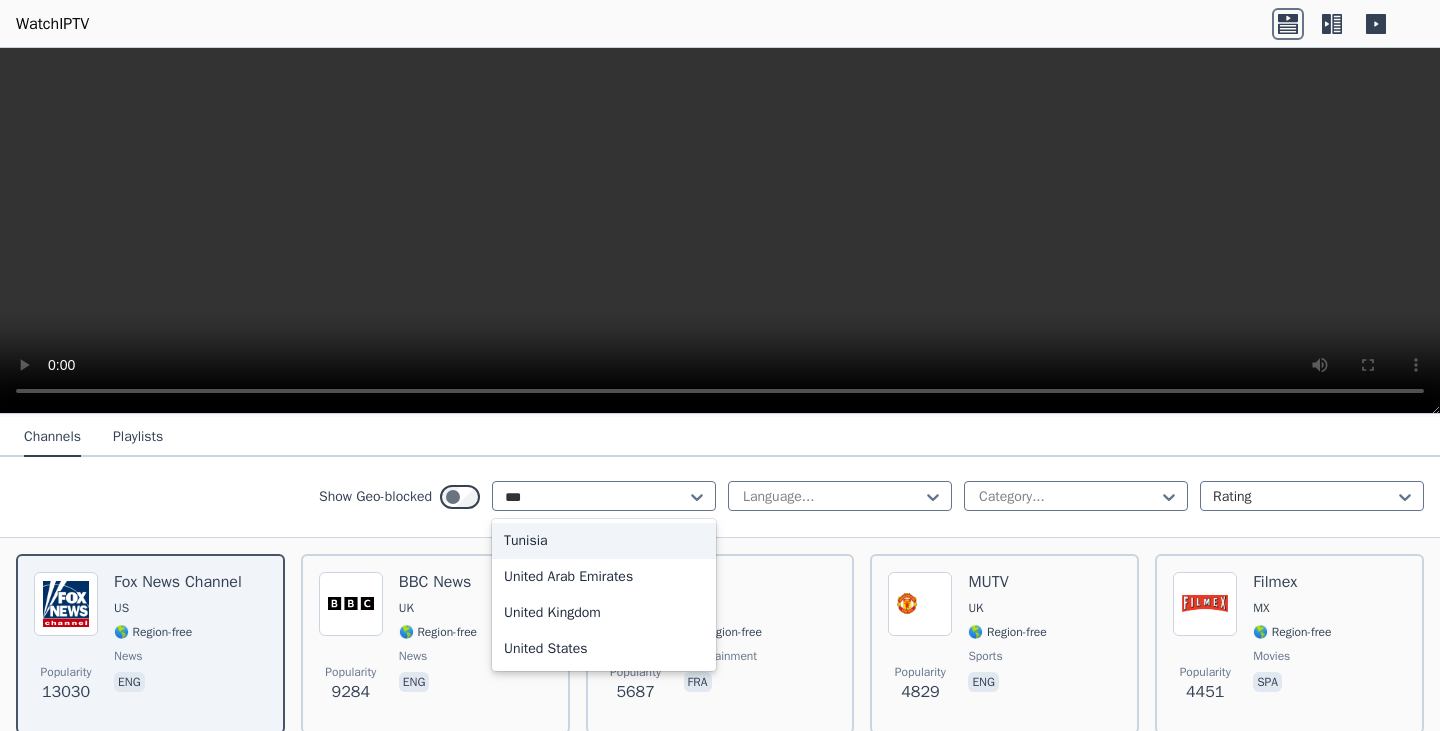 scroll, scrollTop: 0, scrollLeft: 0, axis: both 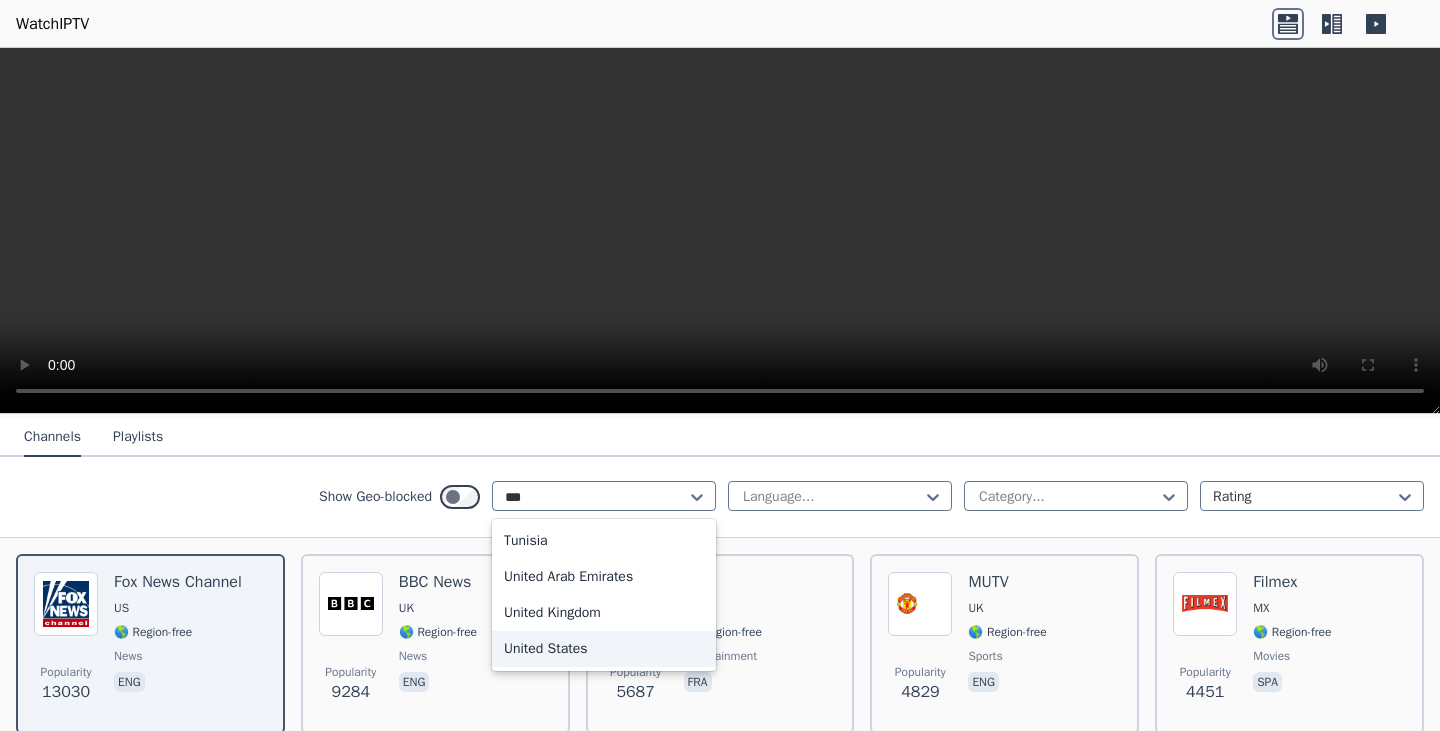 click on "United States" at bounding box center (604, 649) 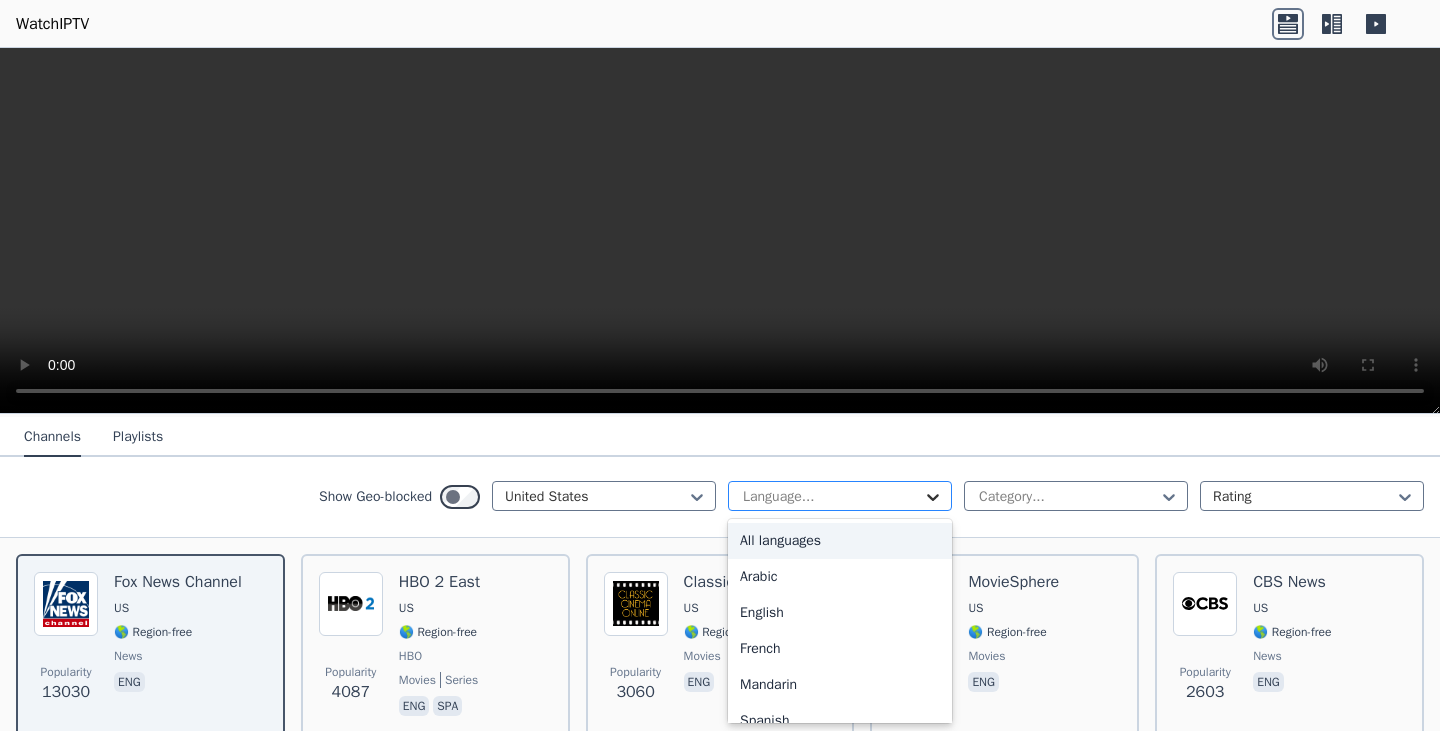 click at bounding box center [933, 497] 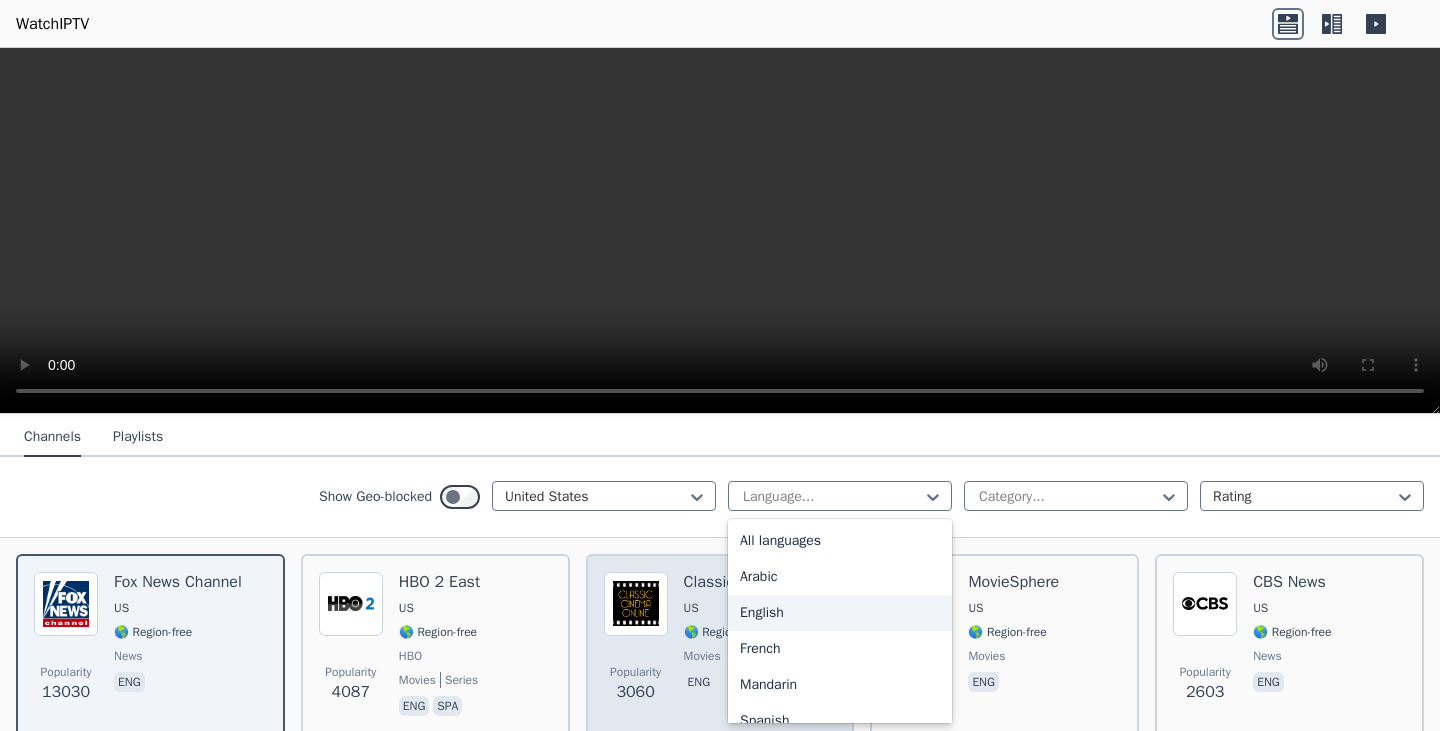 click on "English" at bounding box center (840, 613) 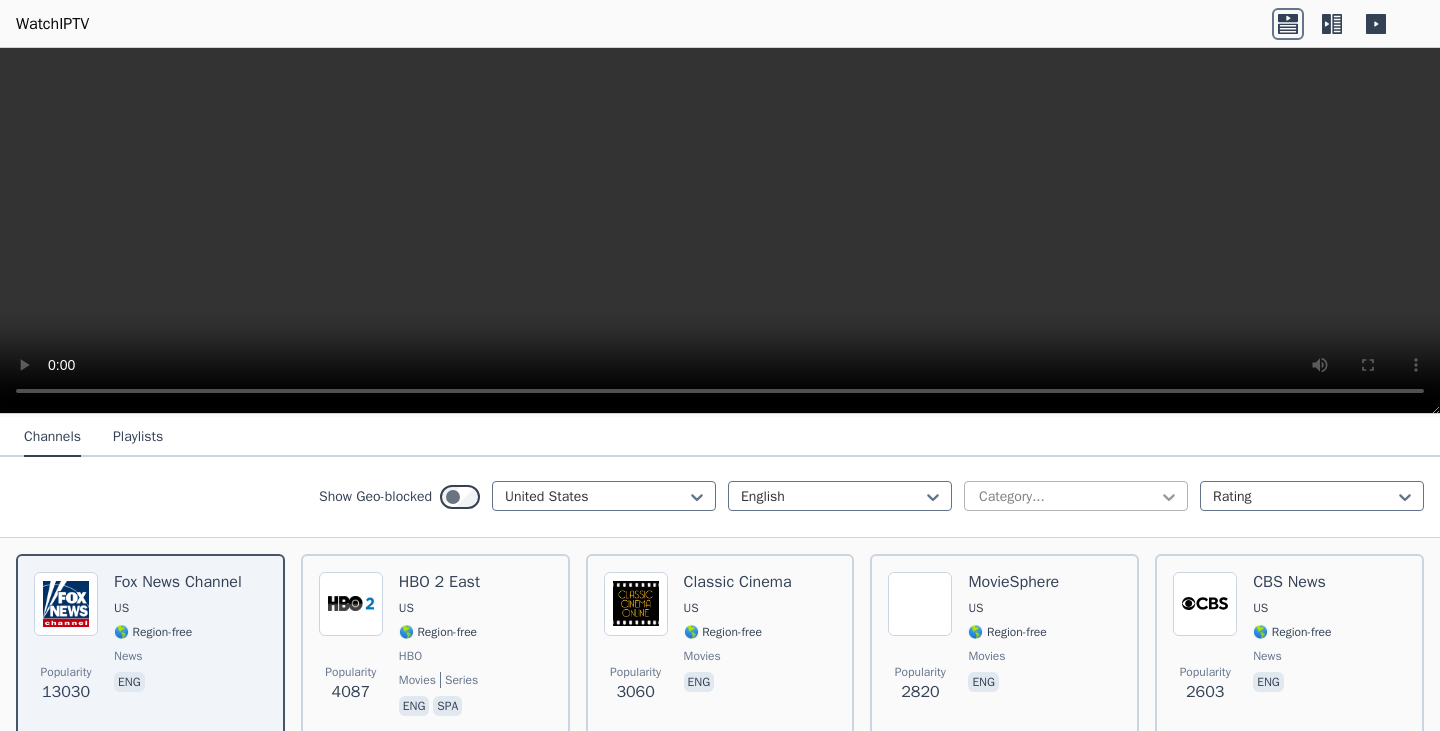 click at bounding box center (1169, 497) 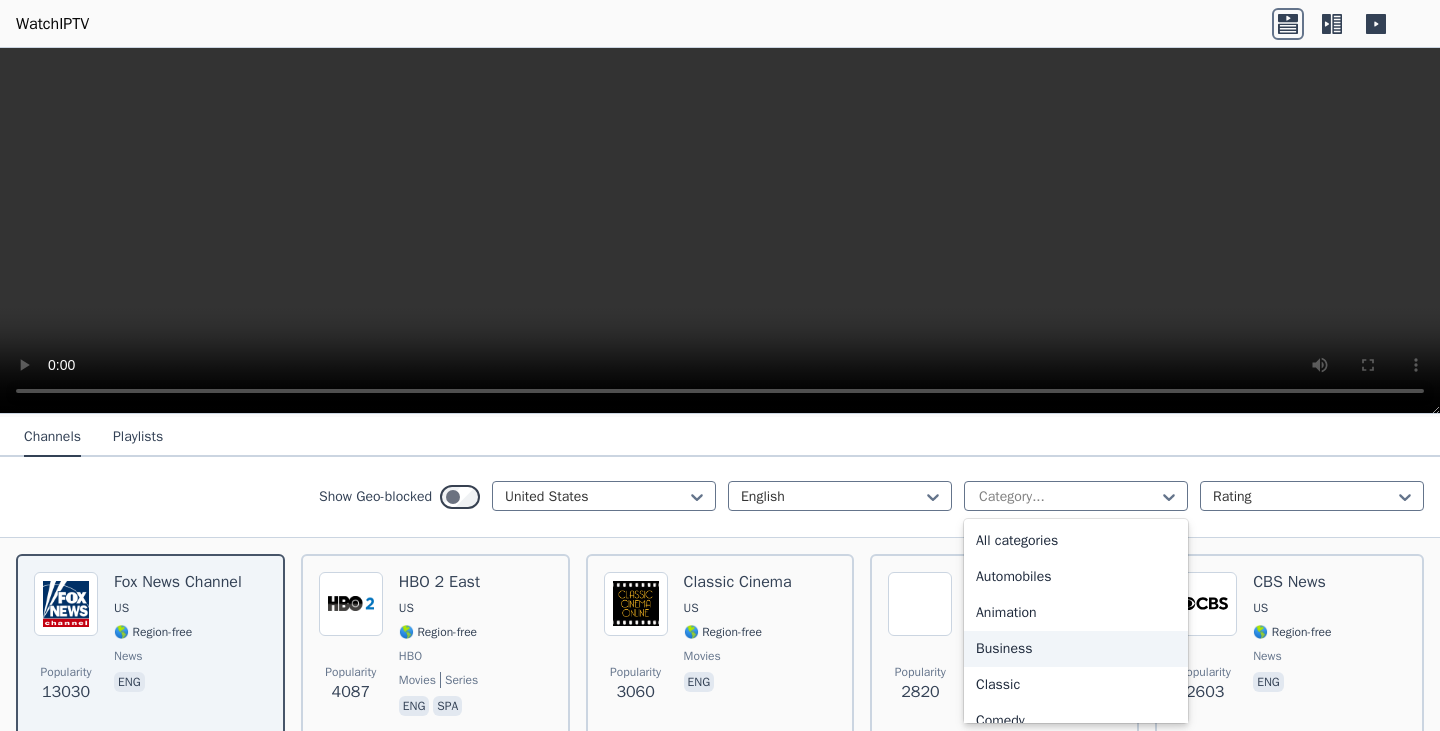 scroll, scrollTop: 500, scrollLeft: 0, axis: vertical 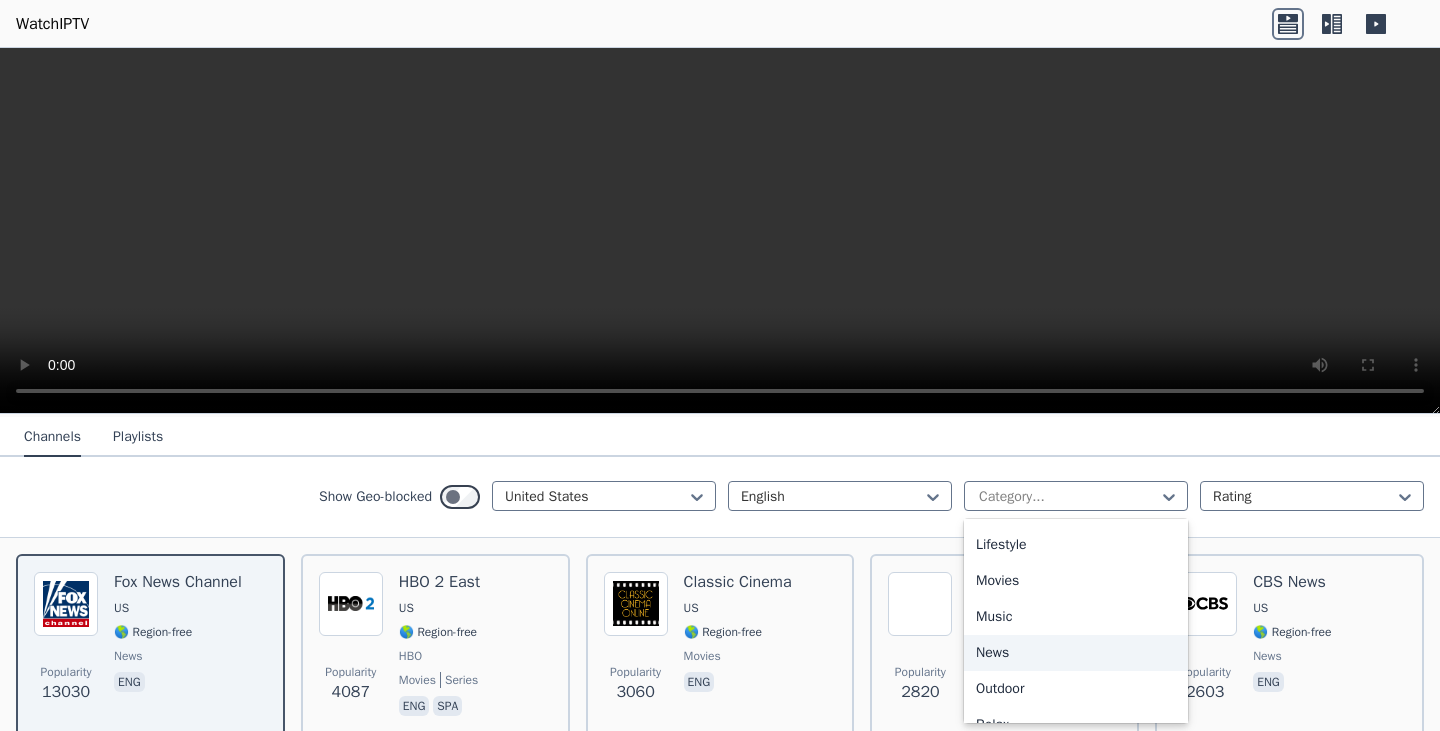 click on "News" at bounding box center [1076, 653] 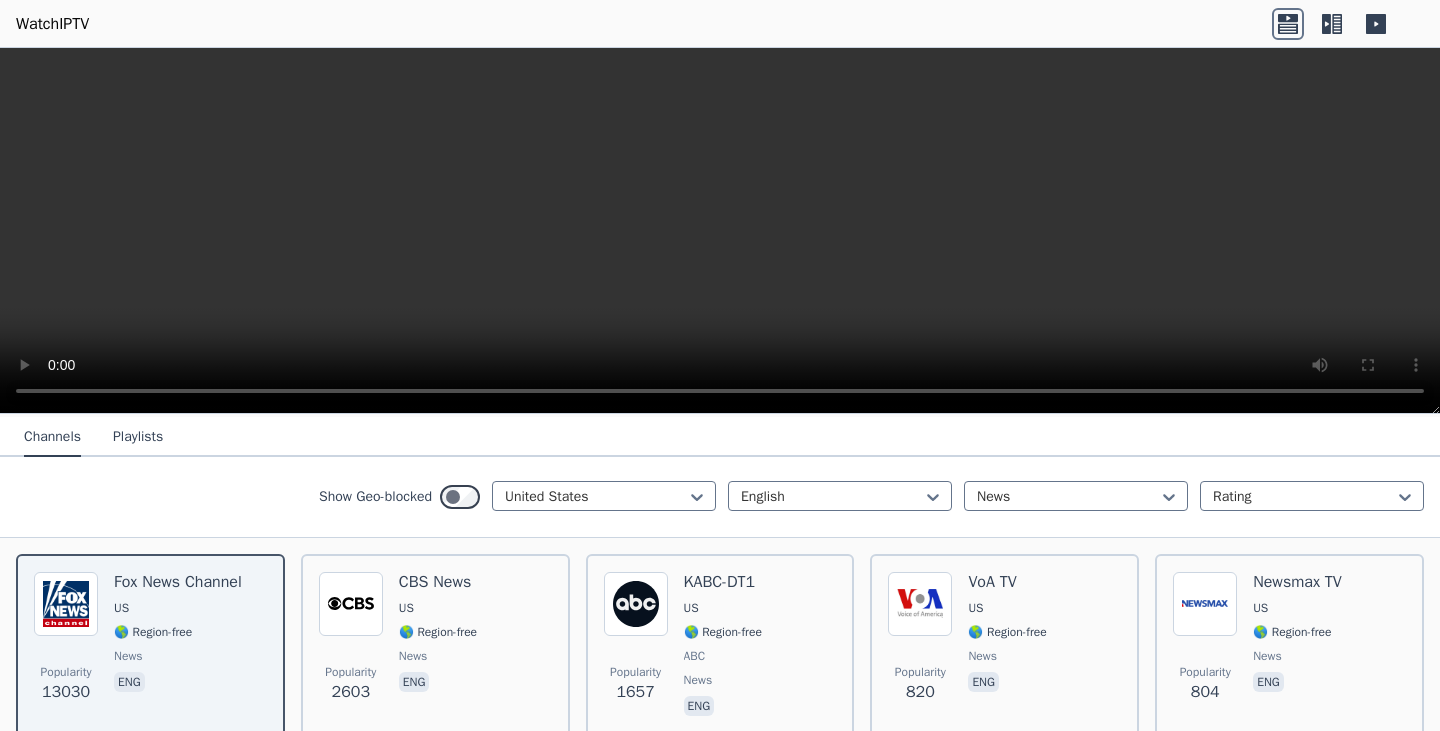 click on "Show Geo-blocked [COUNTRY] English News Rating" at bounding box center [720, 497] 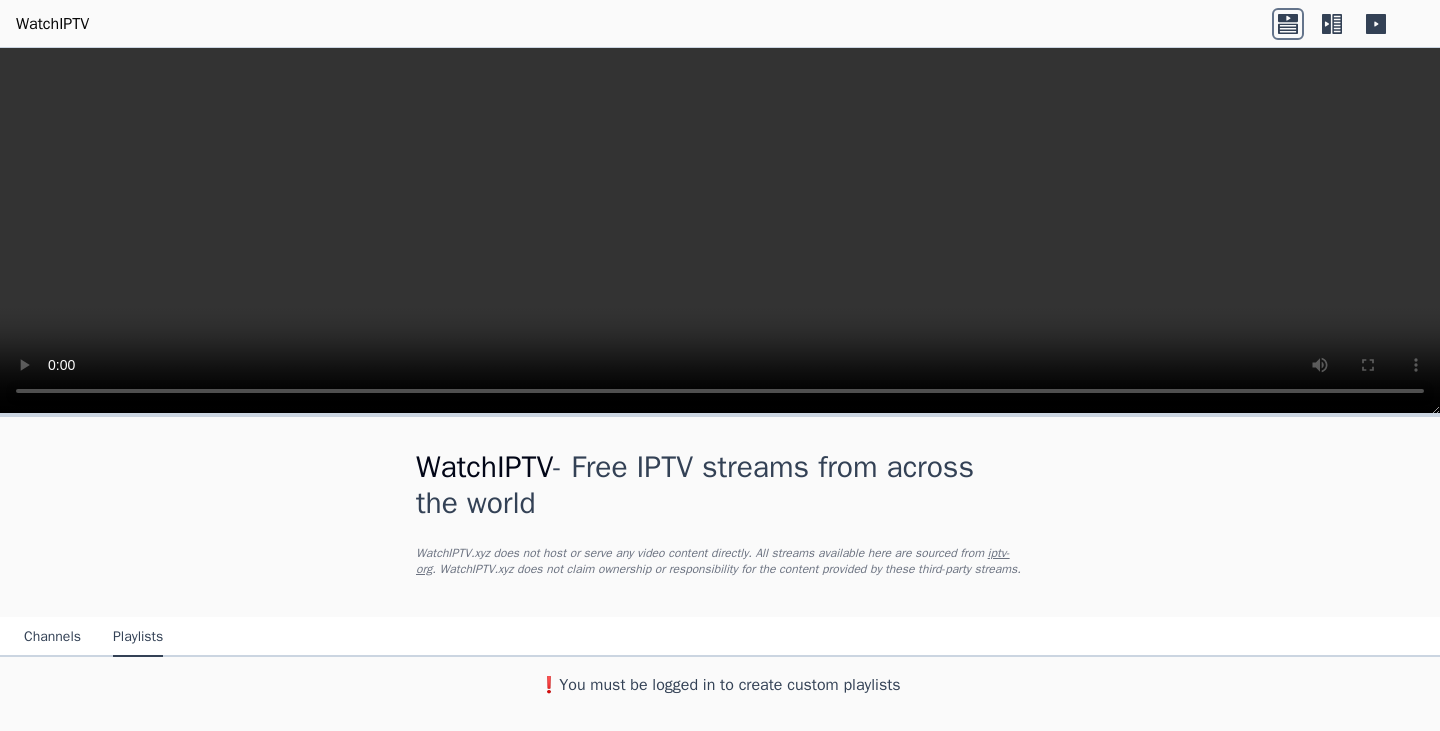 scroll, scrollTop: 0, scrollLeft: 0, axis: both 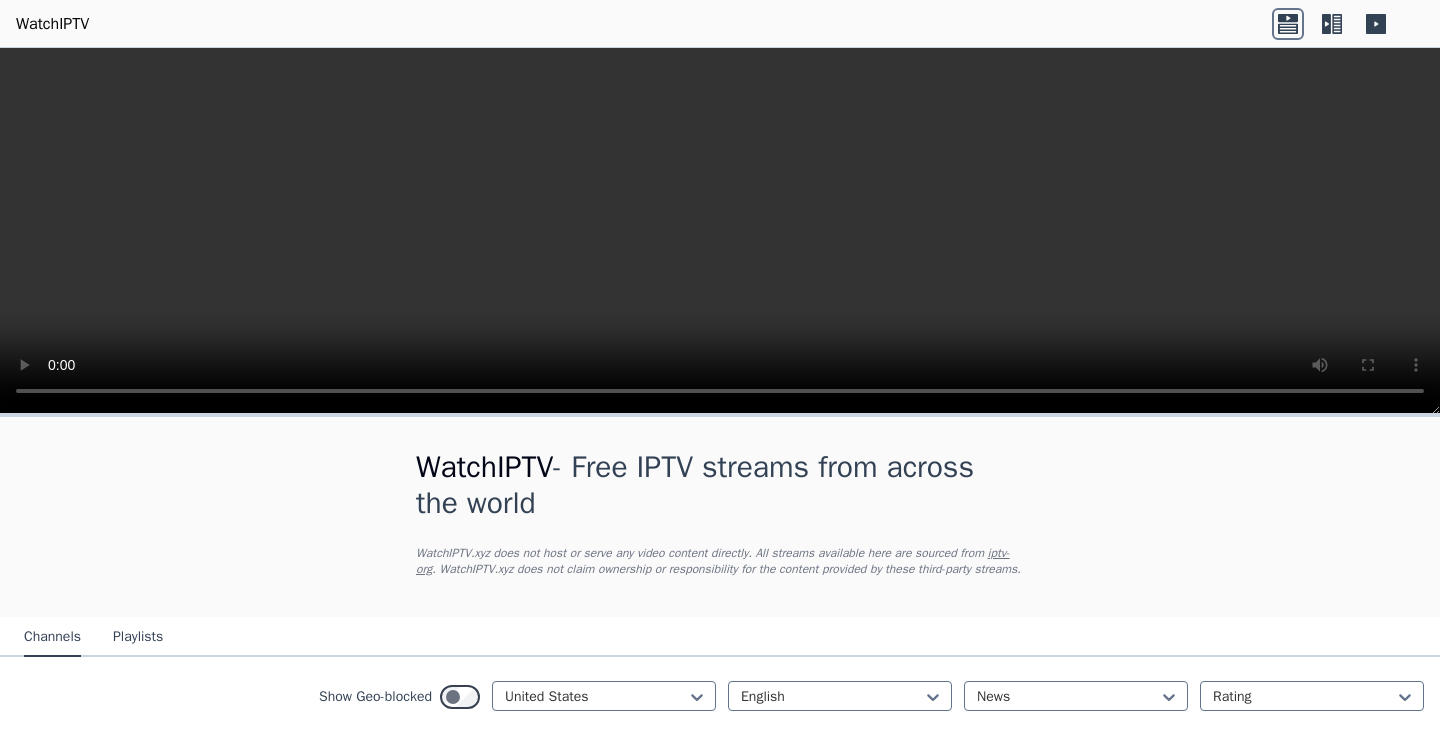 click on "WatchIPTV  - Free IPTV streams from across the world WatchIPTV.xyz does not host or serve any video content directly. All streams available here are sourced from   iptv-org . WatchIPTV.xyz does not claim ownership or responsibility for the content provided by these third-party streams. Channels Playlists Show Geo-blocked [COUNTRY] English News Rating Popularity 13030 Fox News Channel [COUNTRY] 🌎 Region-free news eng Popularity 2603 CBS News [COUNTRY] 🌎 Region-free news eng Popularity 1657 KABC-DT1 [COUNTRY] 🌎 Region-free ABC news eng Popularity 820 VoA TV [COUNTRY] 🌎 Region-free news eng Popularity 804 Newsmax TV [COUNTRY] 🌎 Region-free news eng Popularity 701 WPVI-DT1 [COUNTRY] 🌎 Region-free ABC news eng Popularity 676 LiveNOW from FOX [COUNTRY] 🌎 Region-free news eng Popularity 517 CBS News Boston [COUNTRY] 🌎 Region-free Pluto TV news eng Popularity 499 ABC News Live 5 [COUNTRY] 🌎 Region-free ABC news eng Popularity 478 CBS News Los Angeles [COUNTRY] 🌎 Region-free Pluto TV news eng Popularity 448 CBS News New York [COUNTRY] 🌎 Region-free Pluto TV" at bounding box center (720, 2587) 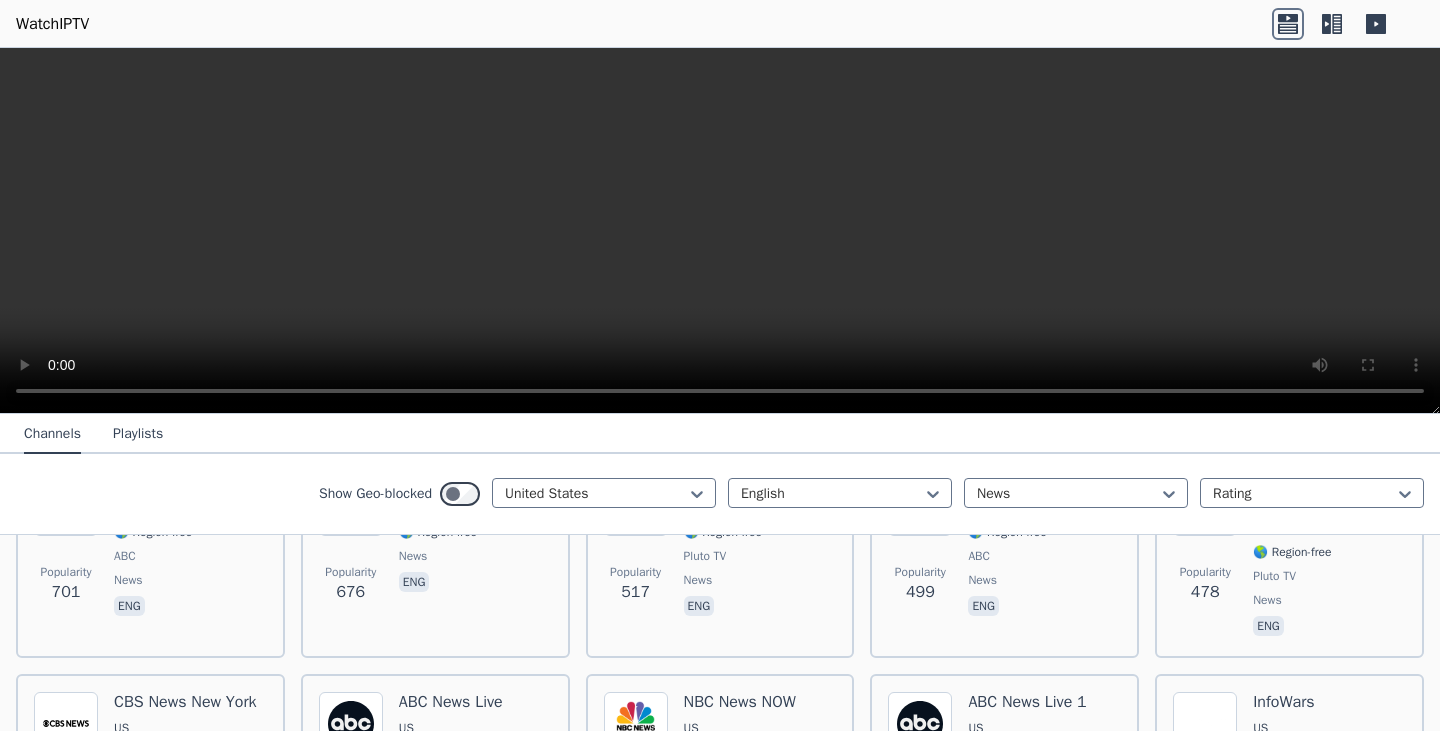 scroll, scrollTop: 1000, scrollLeft: 0, axis: vertical 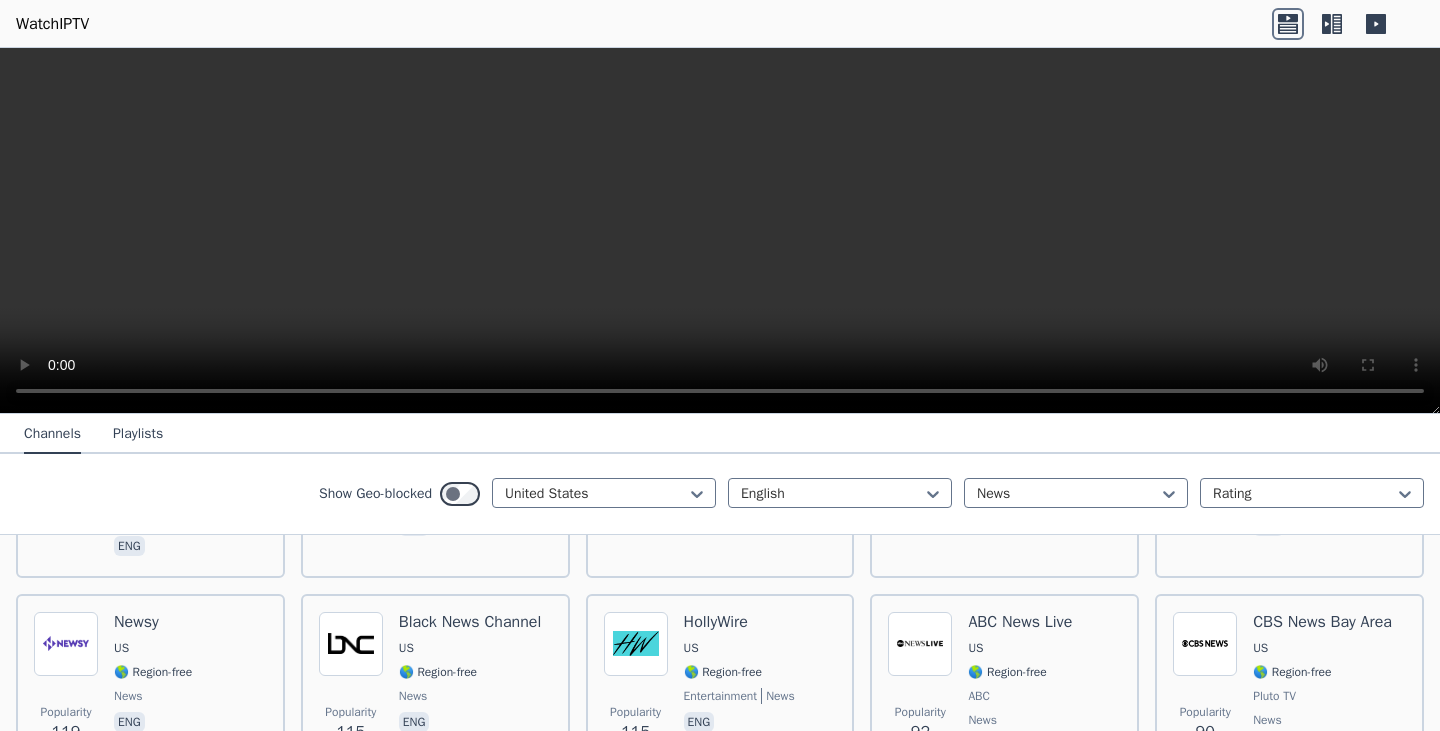 click at bounding box center (1337, 24) 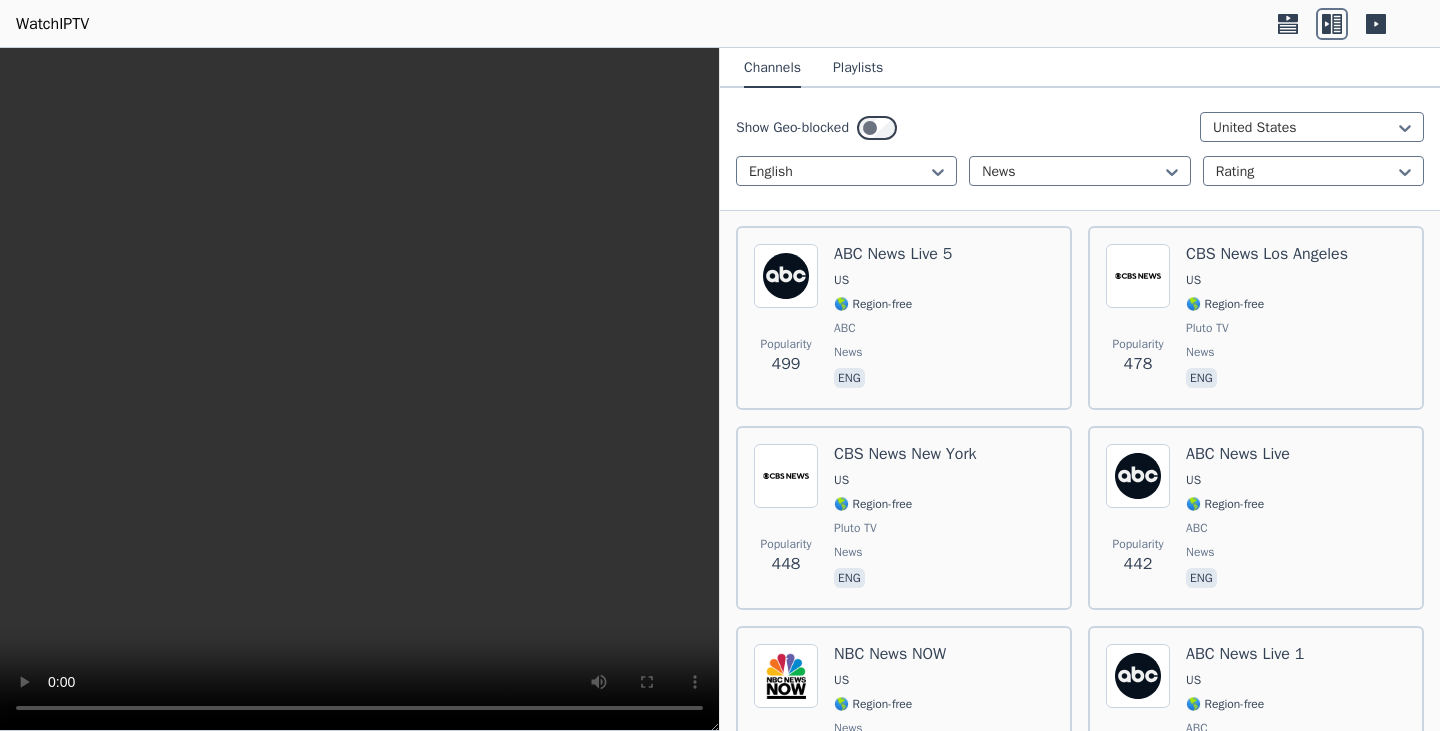 click at bounding box center [1288, 18] 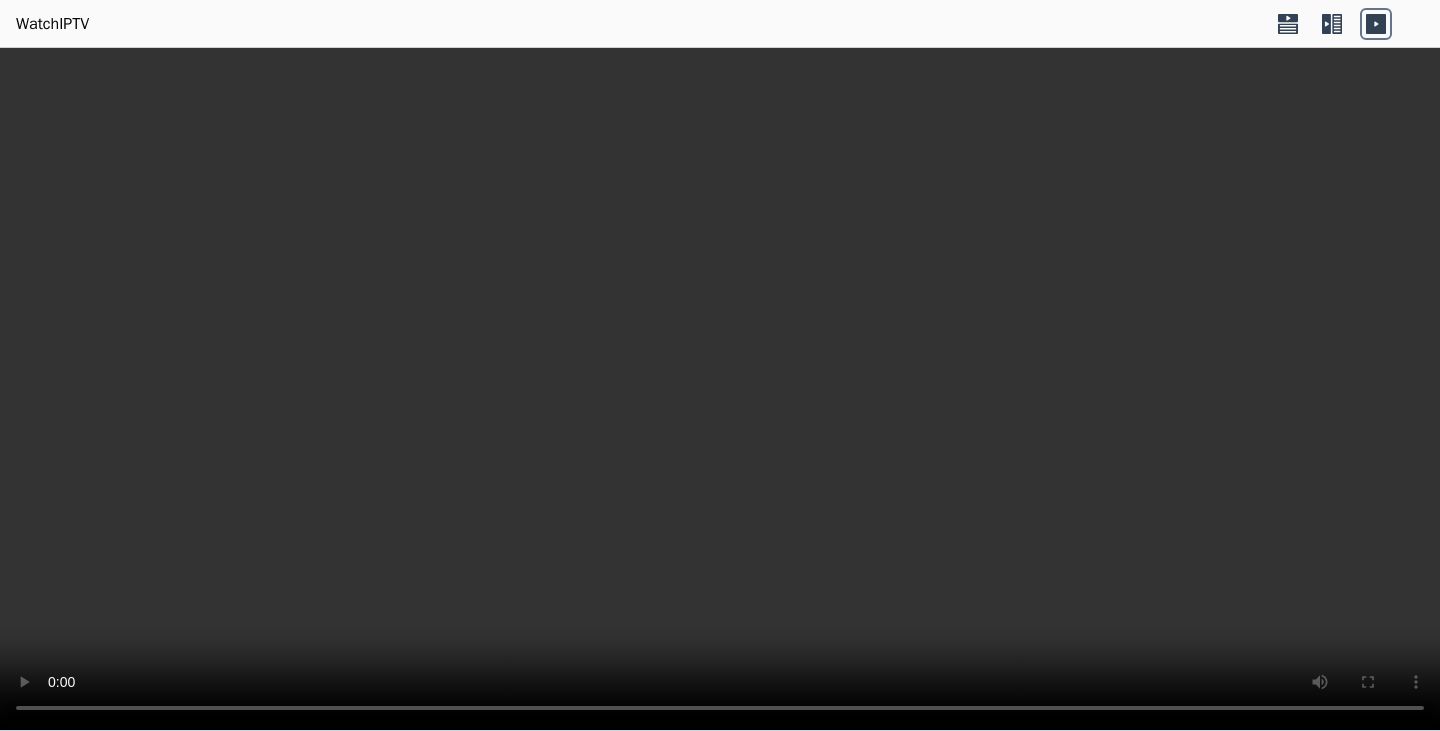click at bounding box center [1326, 24] 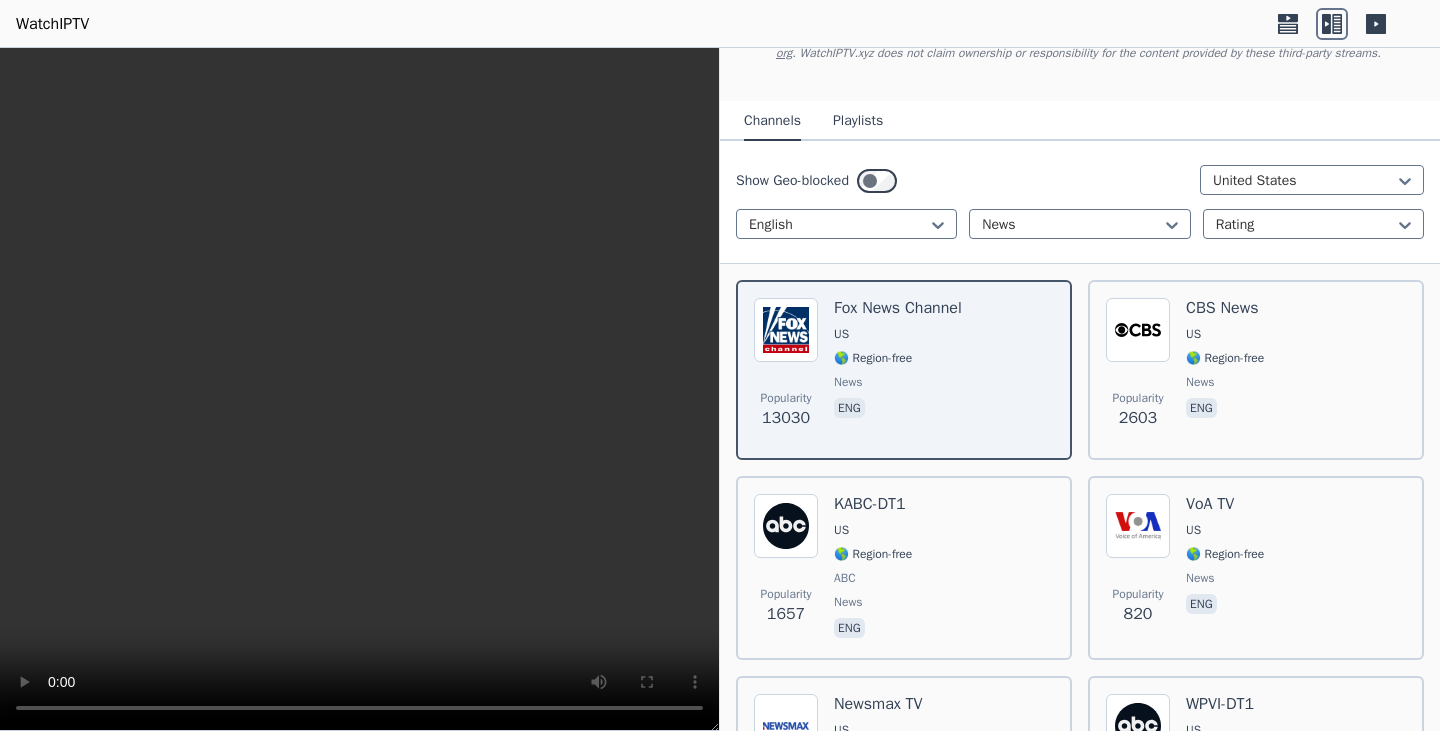 scroll, scrollTop: 0, scrollLeft: 0, axis: both 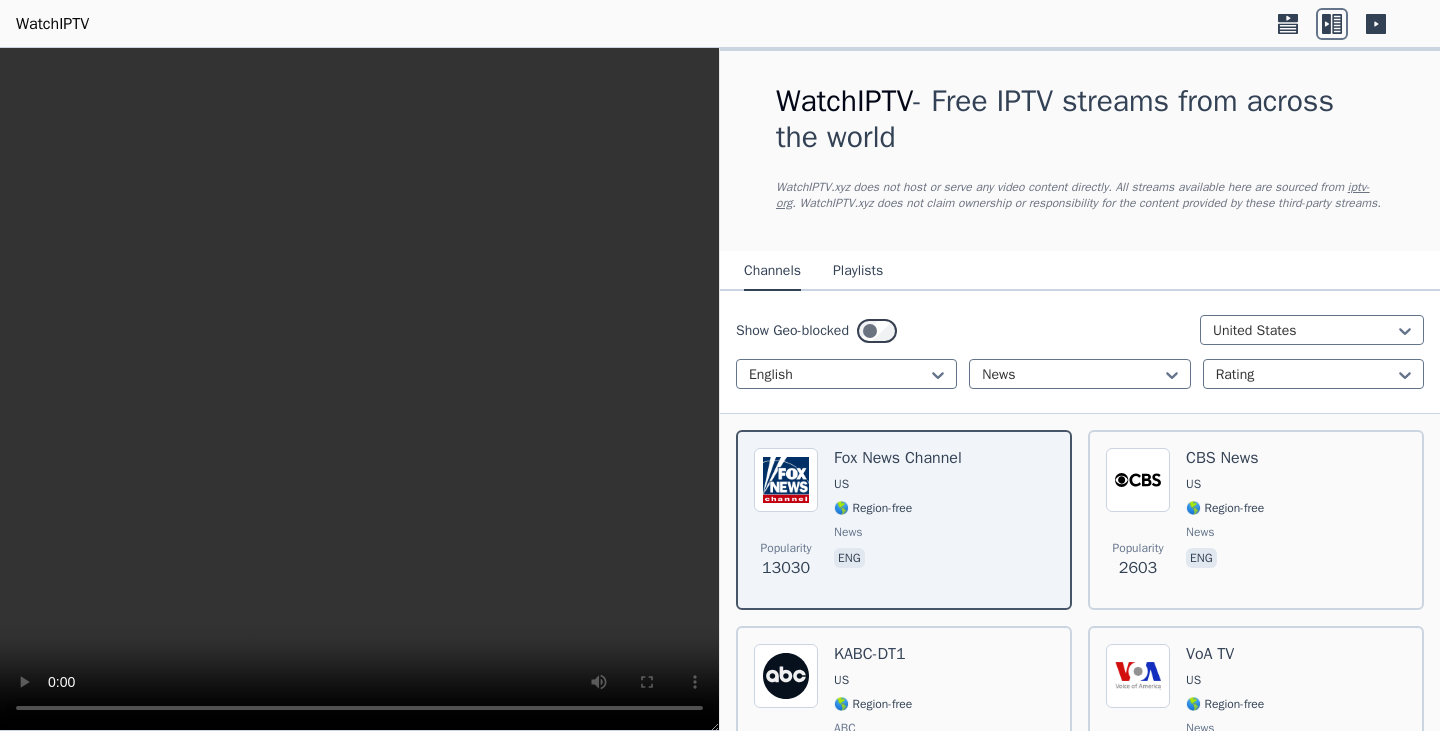click at bounding box center (1288, 28) 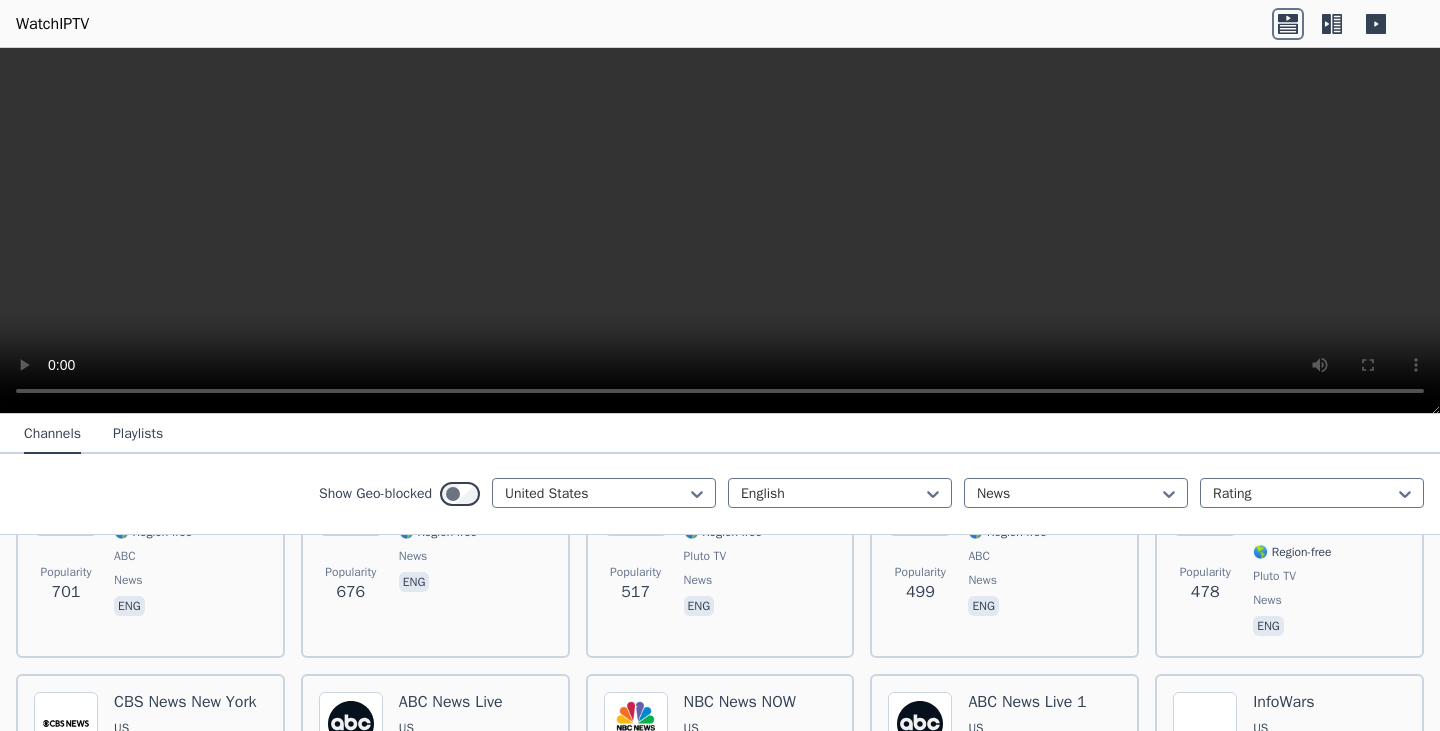 scroll, scrollTop: 0, scrollLeft: 0, axis: both 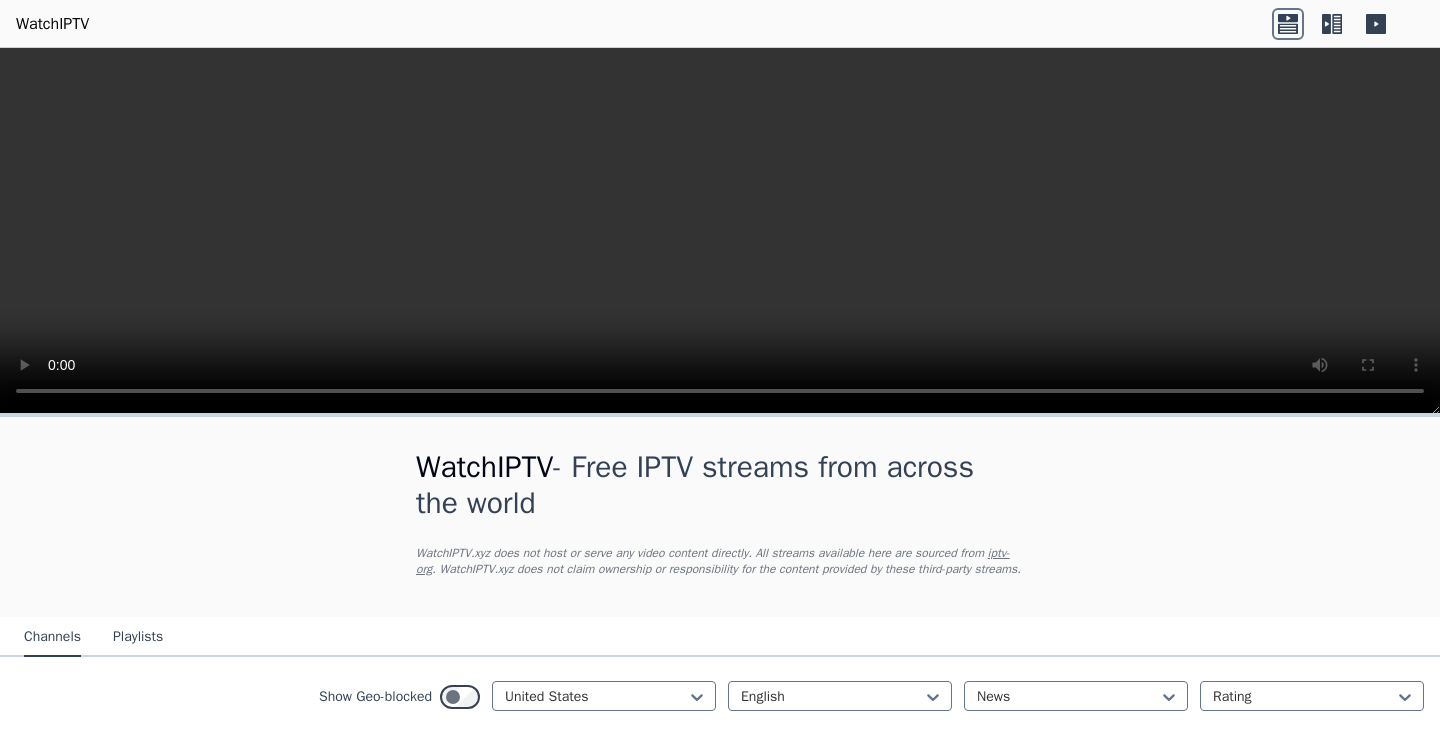click on "Channels" at bounding box center (52, 638) 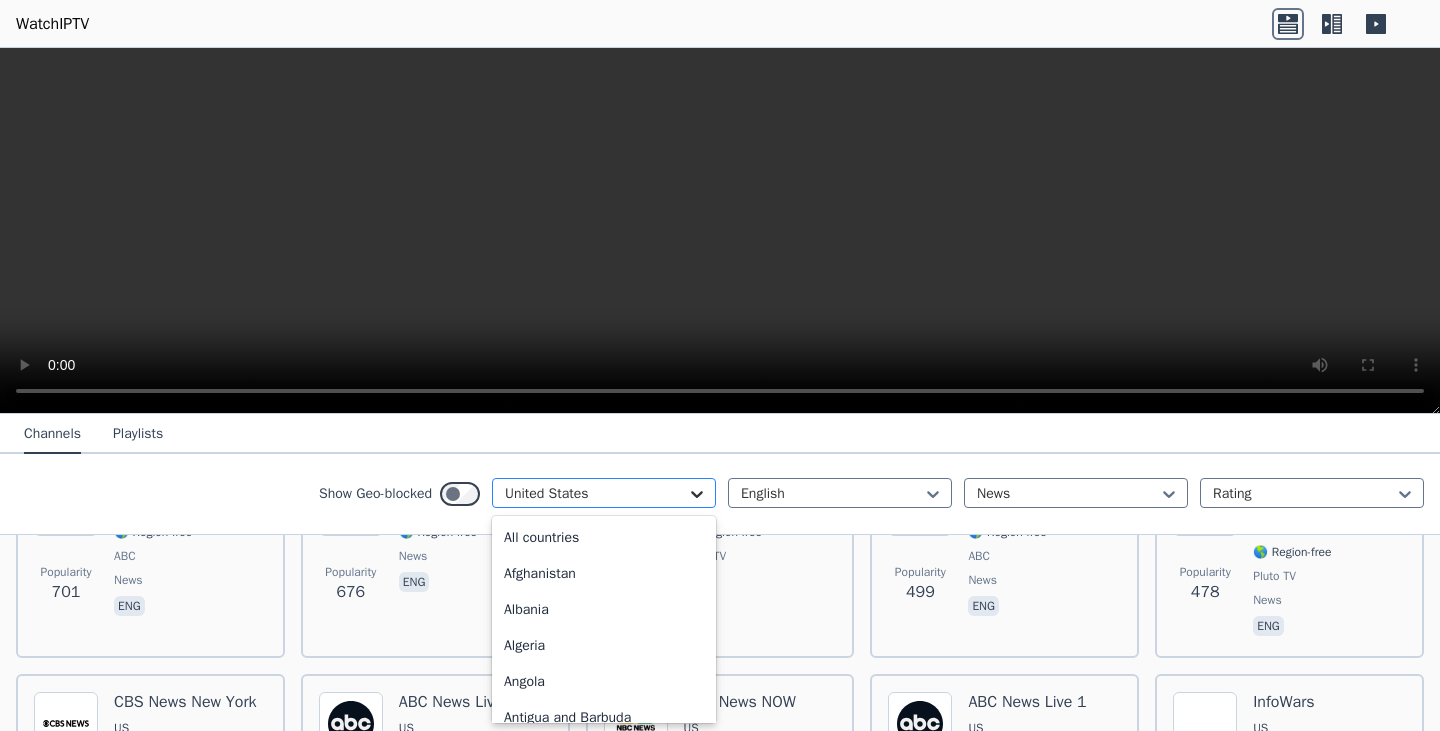 click at bounding box center [697, 494] 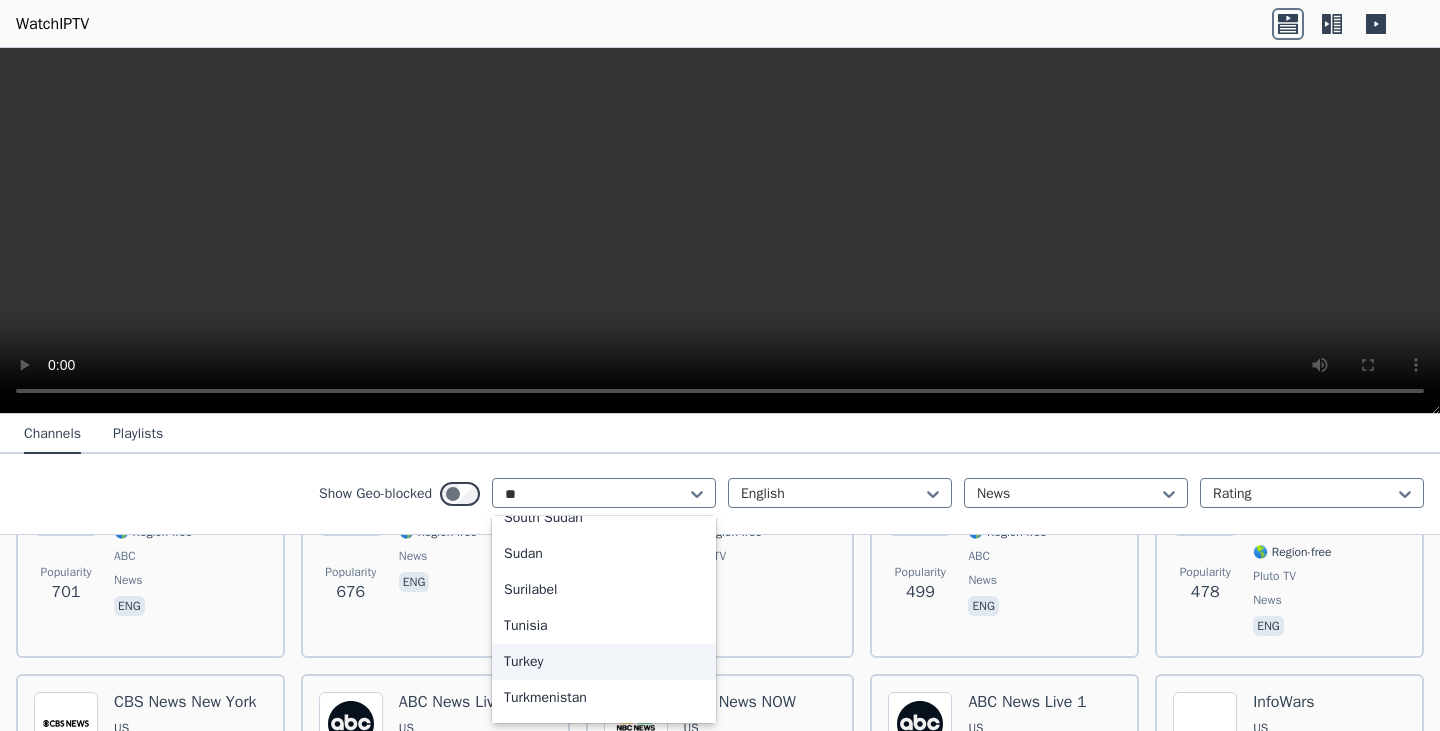 scroll, scrollTop: 0, scrollLeft: 0, axis: both 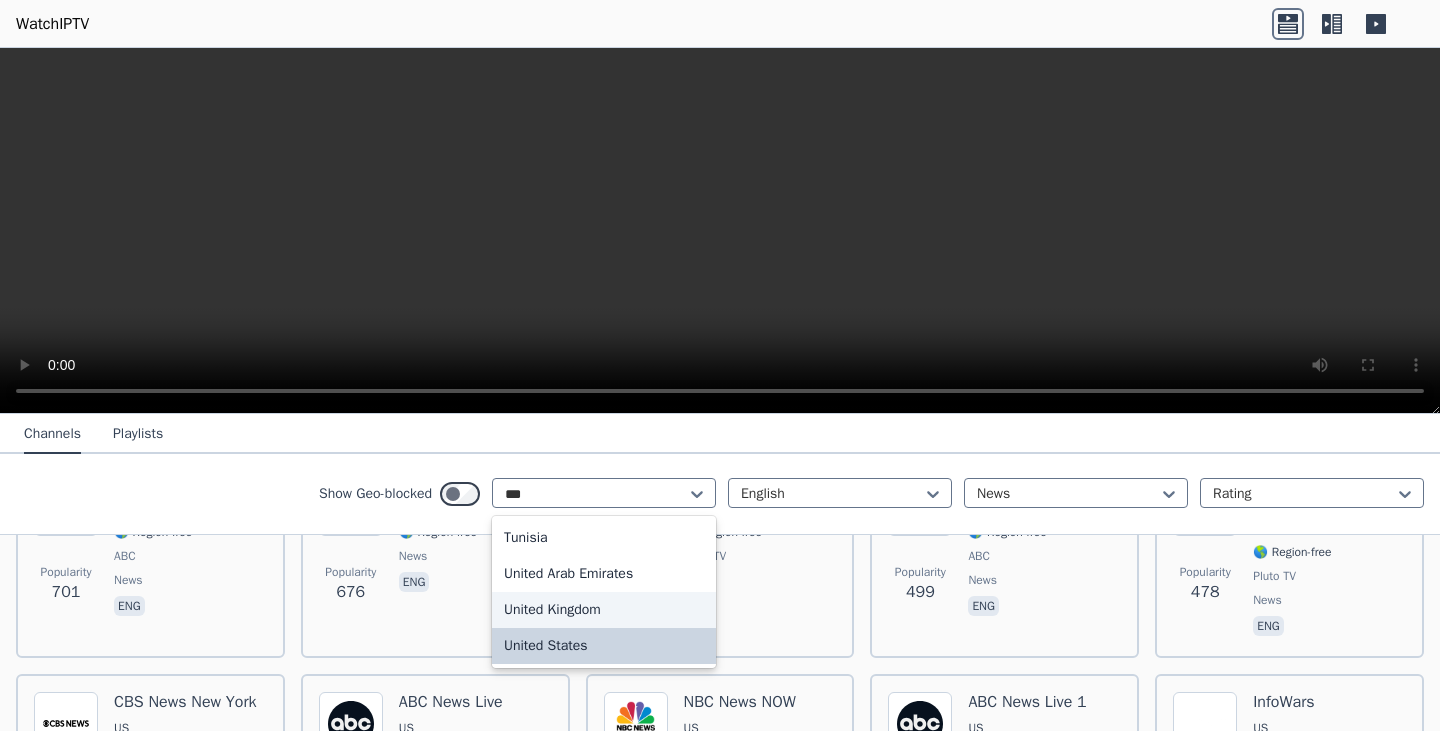 click on "United Kingdom" at bounding box center (604, 610) 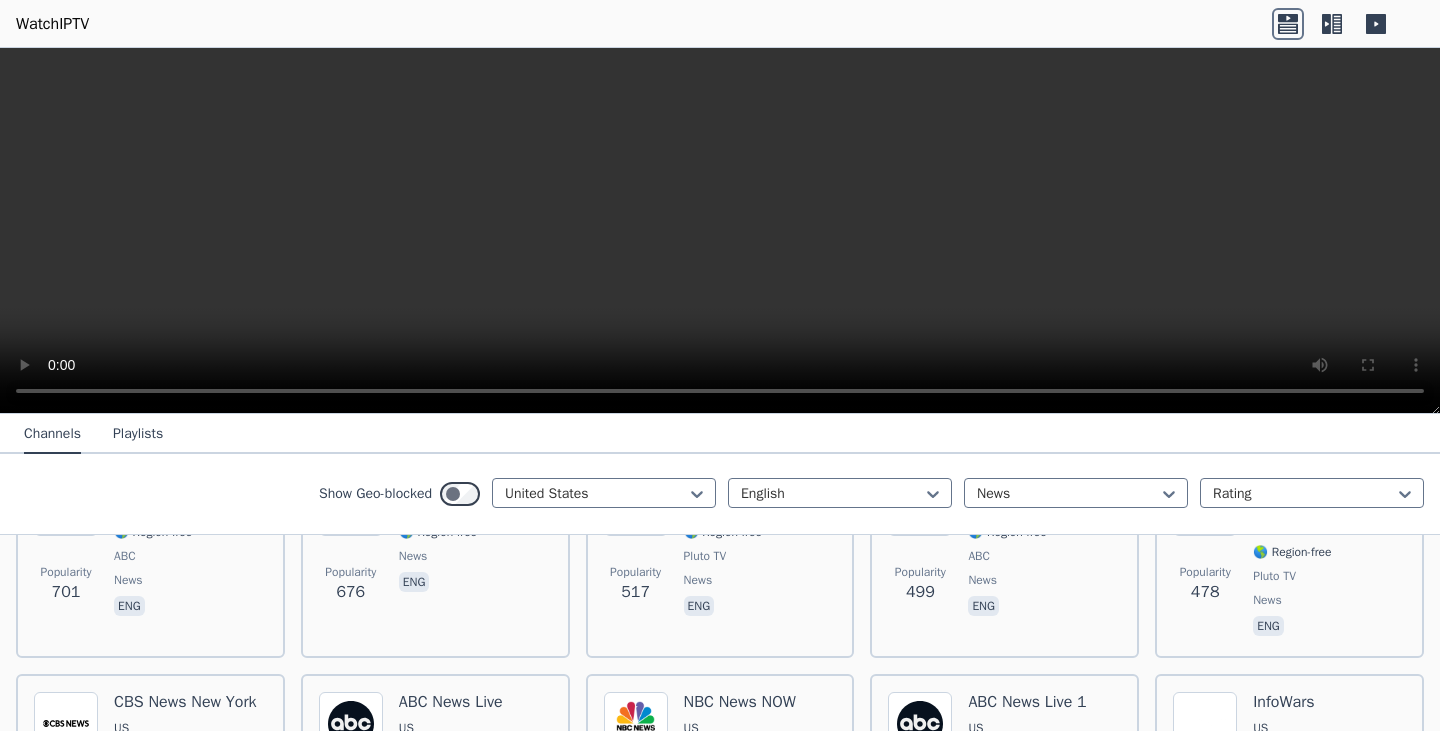 scroll, scrollTop: 0, scrollLeft: 0, axis: both 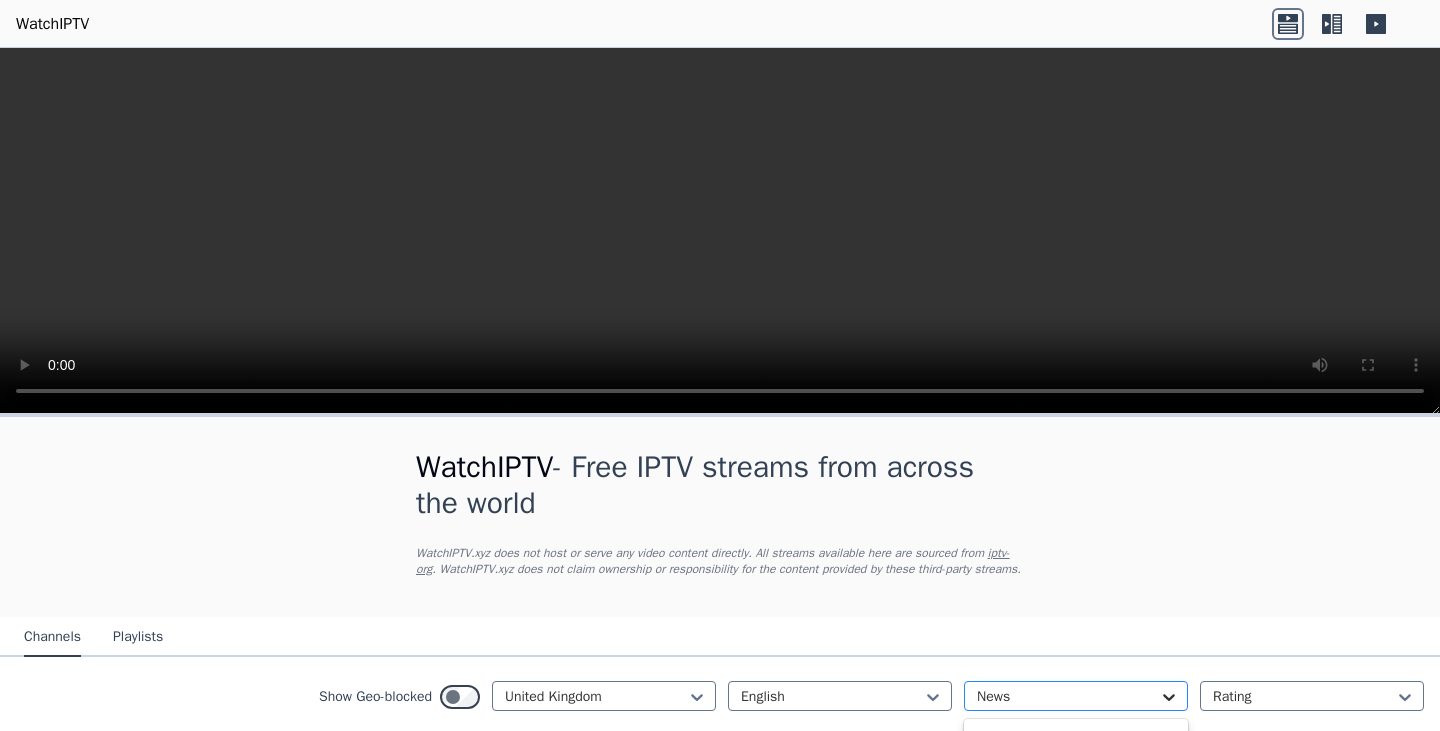 click at bounding box center [1169, 697] 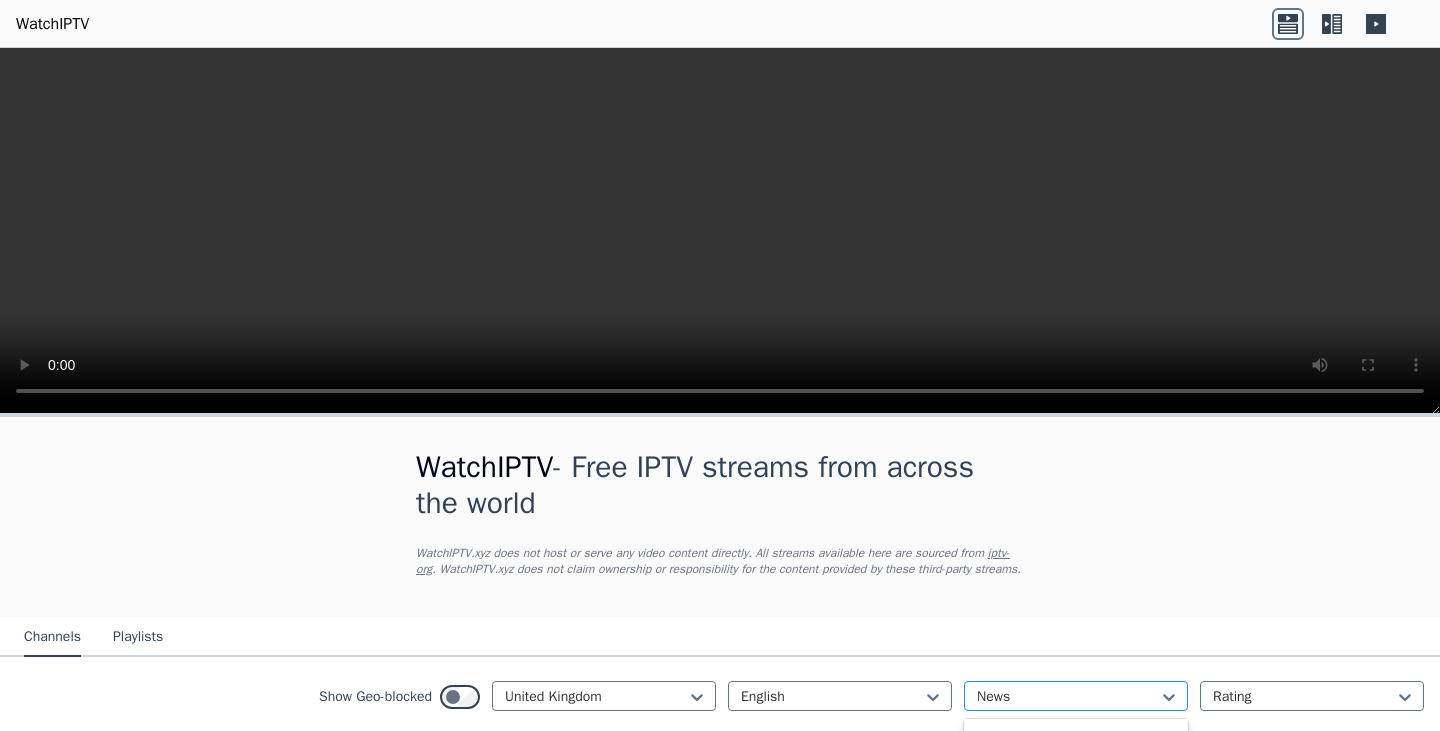 click at bounding box center (1068, 697) 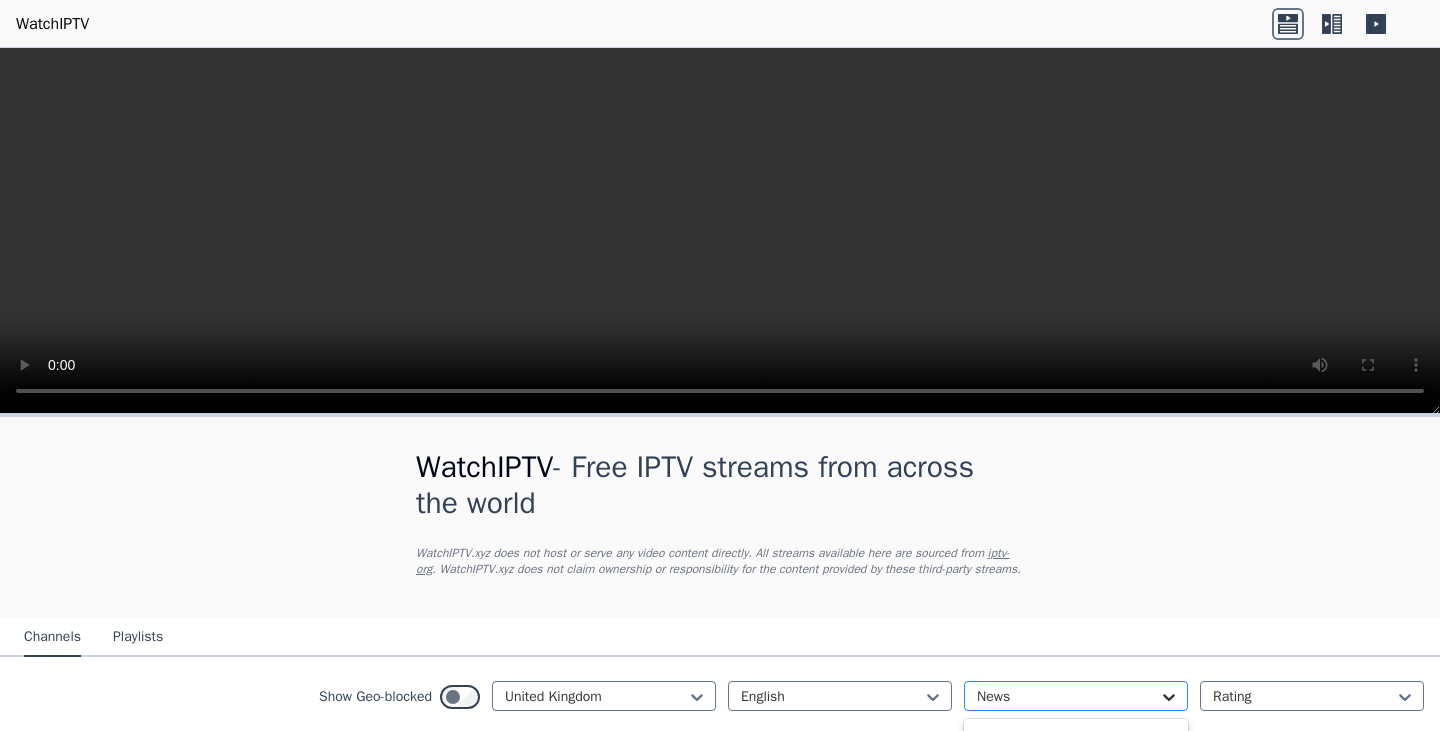 click at bounding box center [1169, 697] 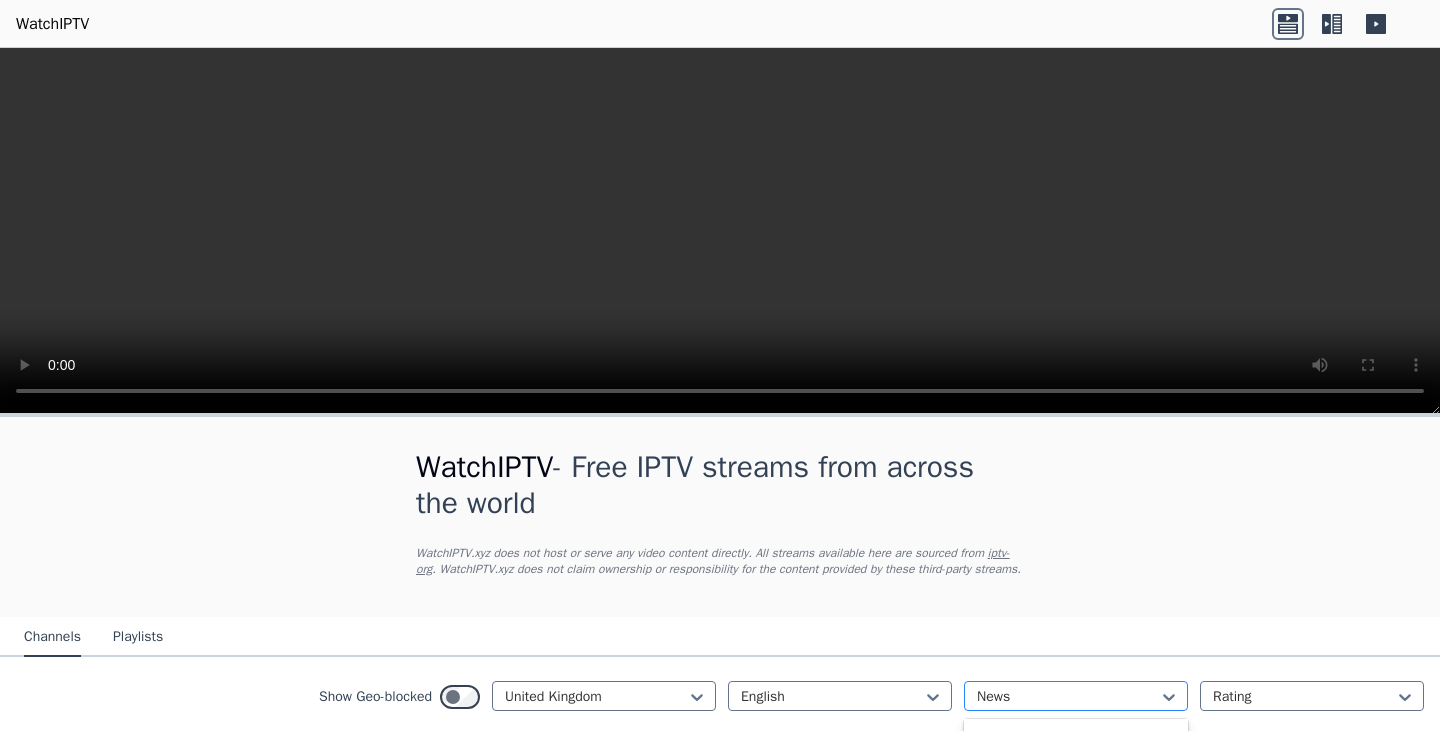 scroll, scrollTop: 482, scrollLeft: 0, axis: vertical 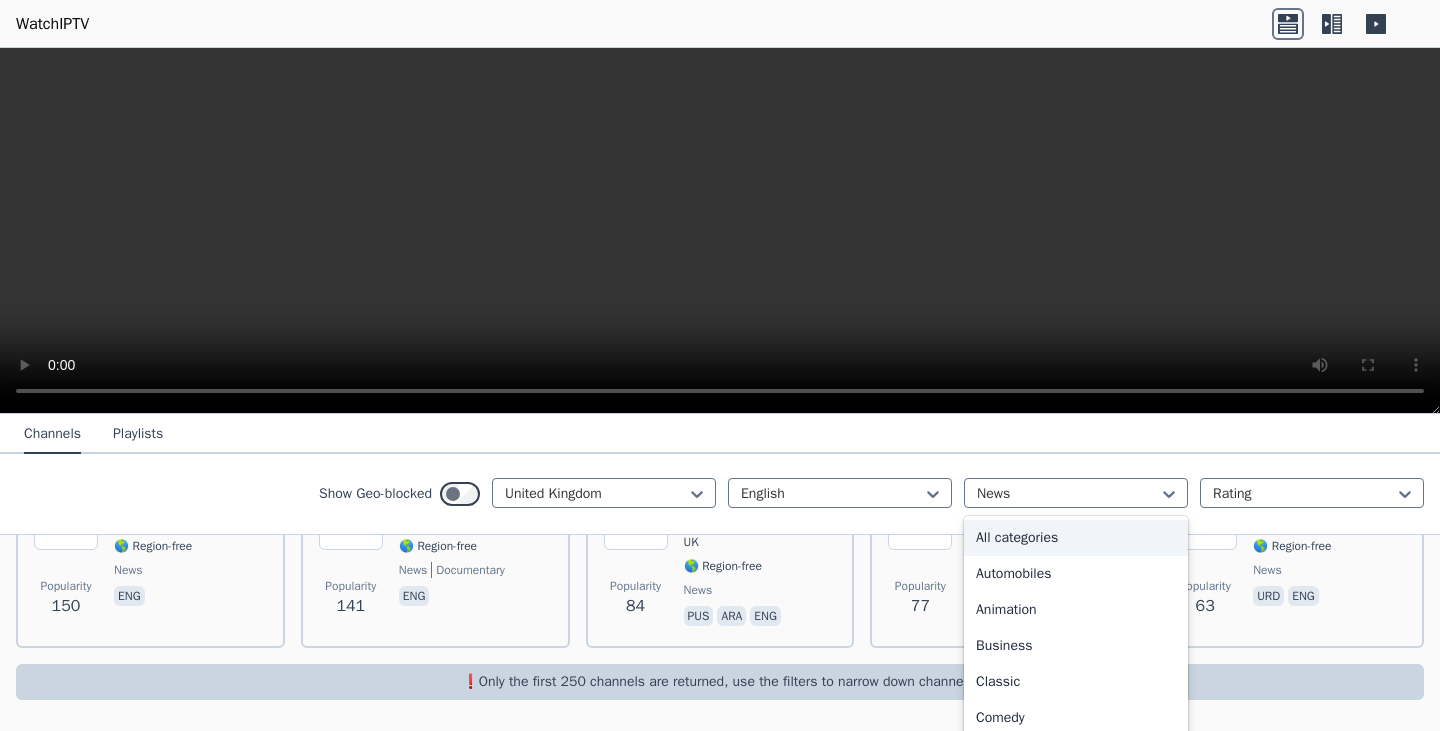 click on "All categories" at bounding box center (1076, 538) 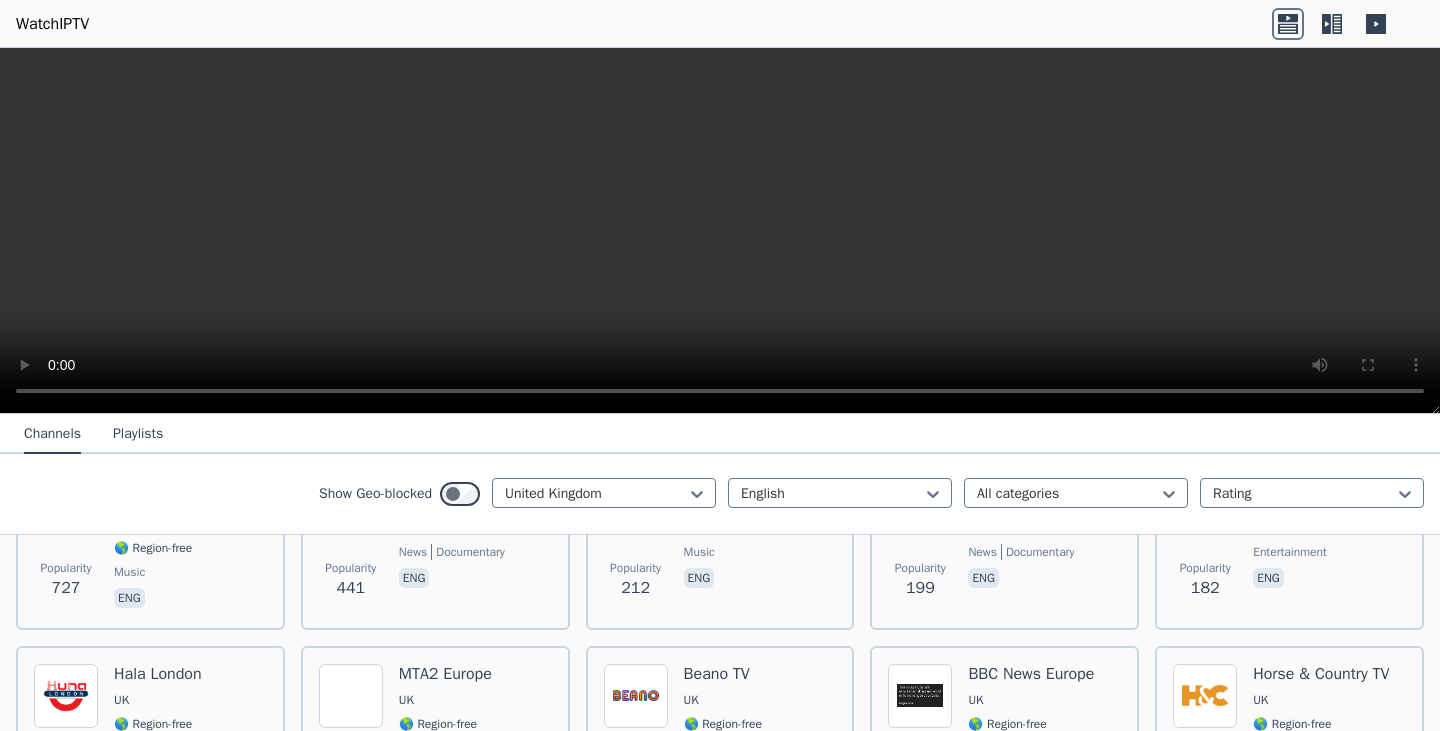 scroll, scrollTop: 0, scrollLeft: 0, axis: both 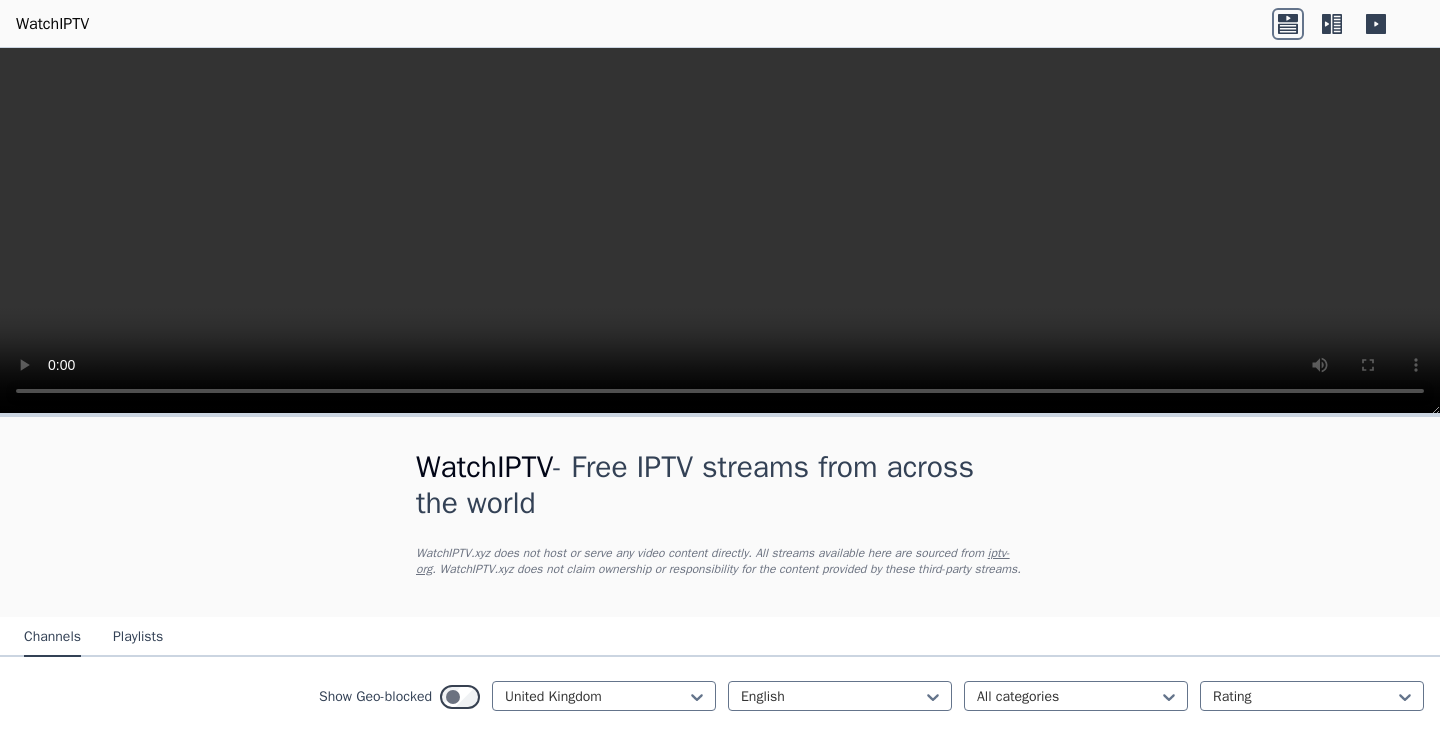 click at bounding box center (1326, 24) 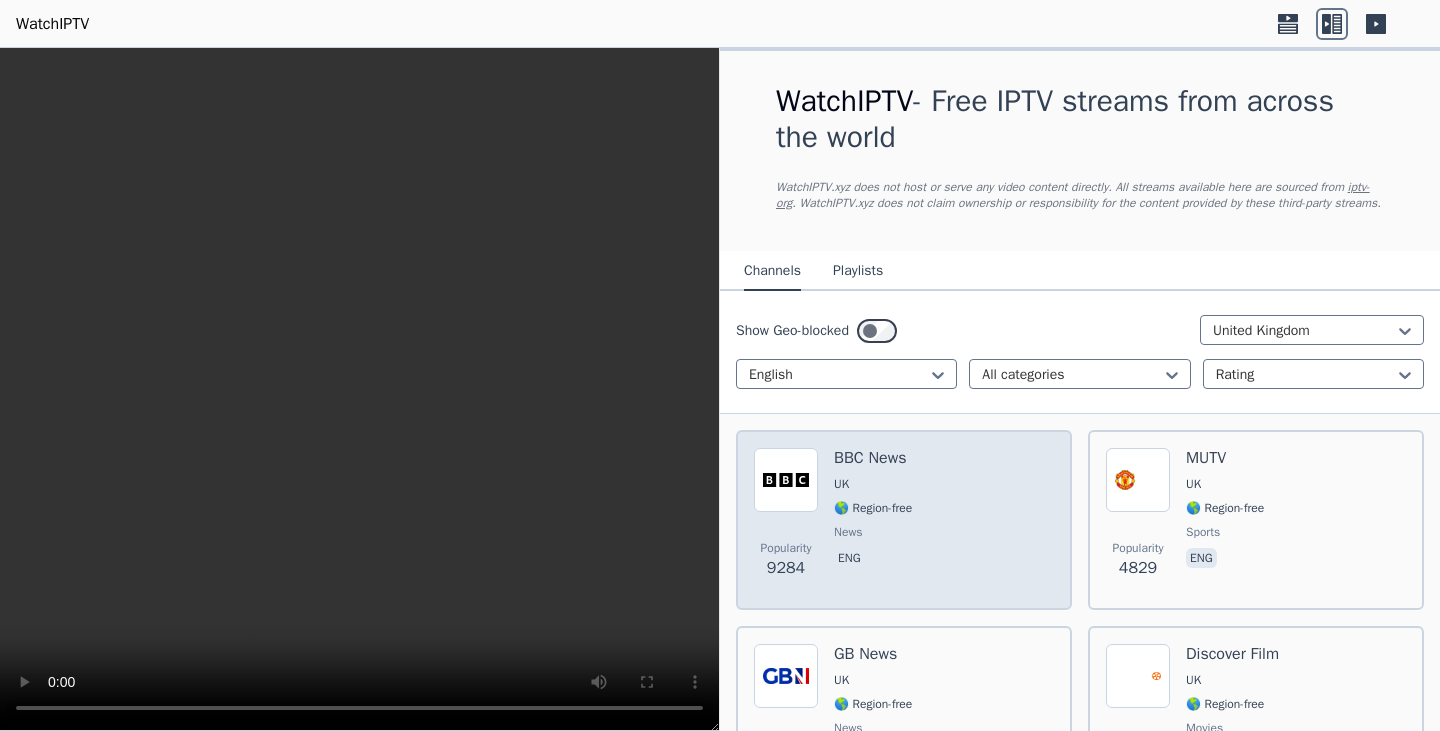 click on "BBC News" at bounding box center [873, 458] 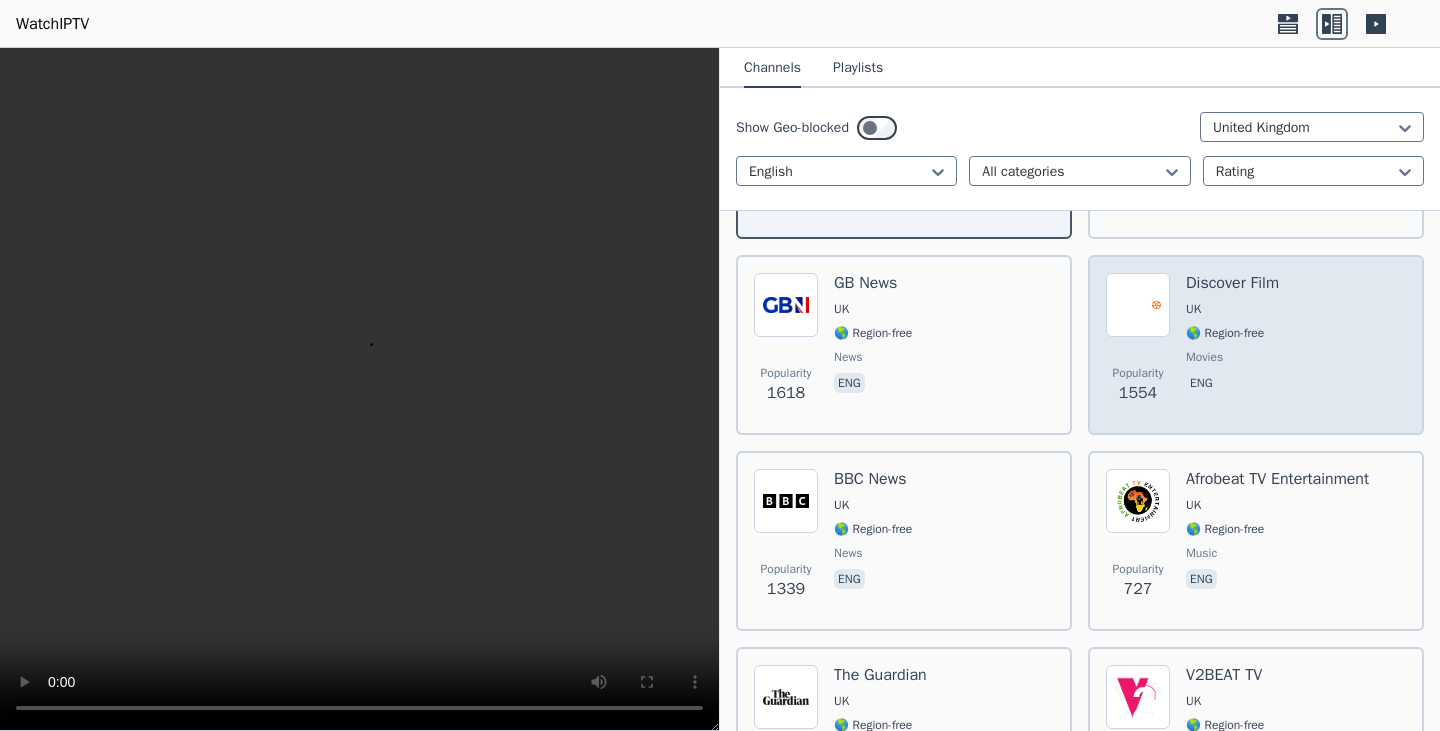 scroll, scrollTop: 367, scrollLeft: 0, axis: vertical 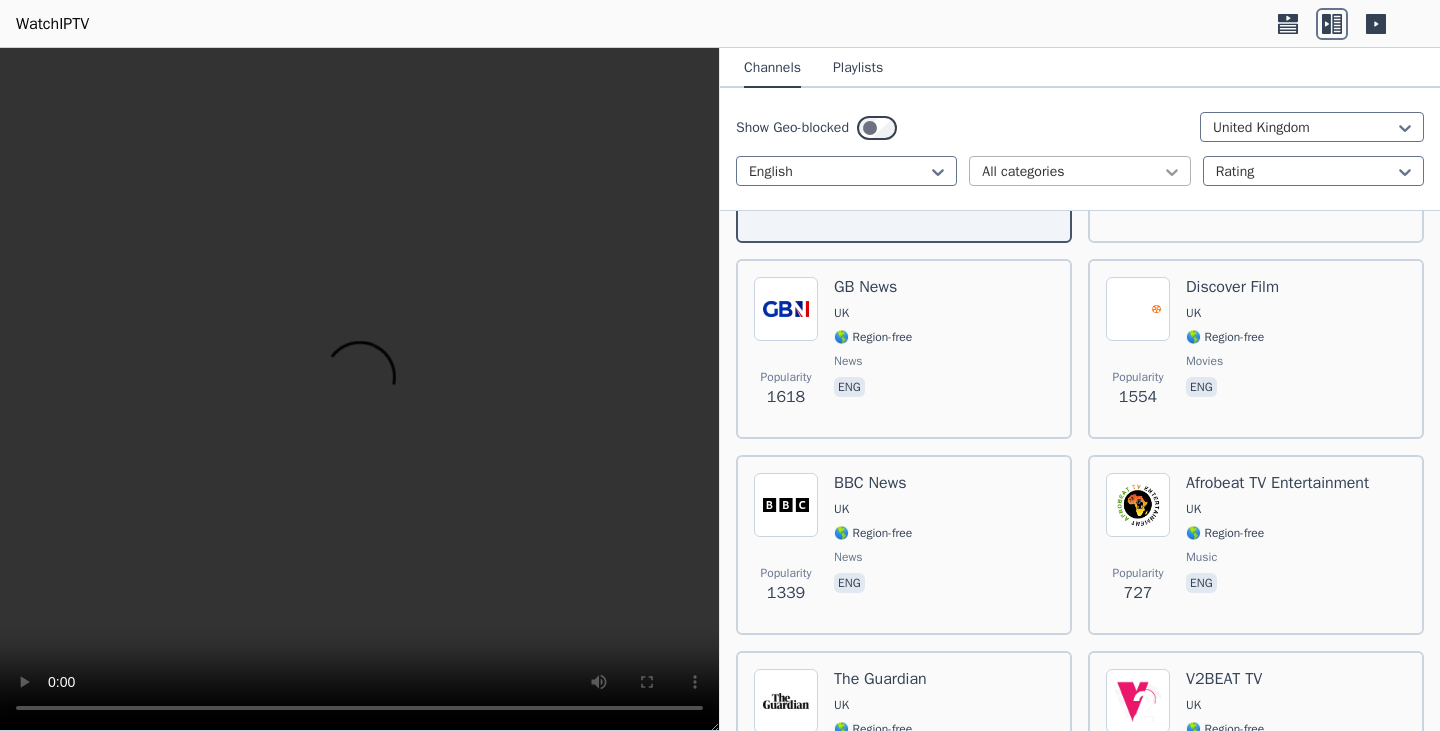 click at bounding box center [938, 172] 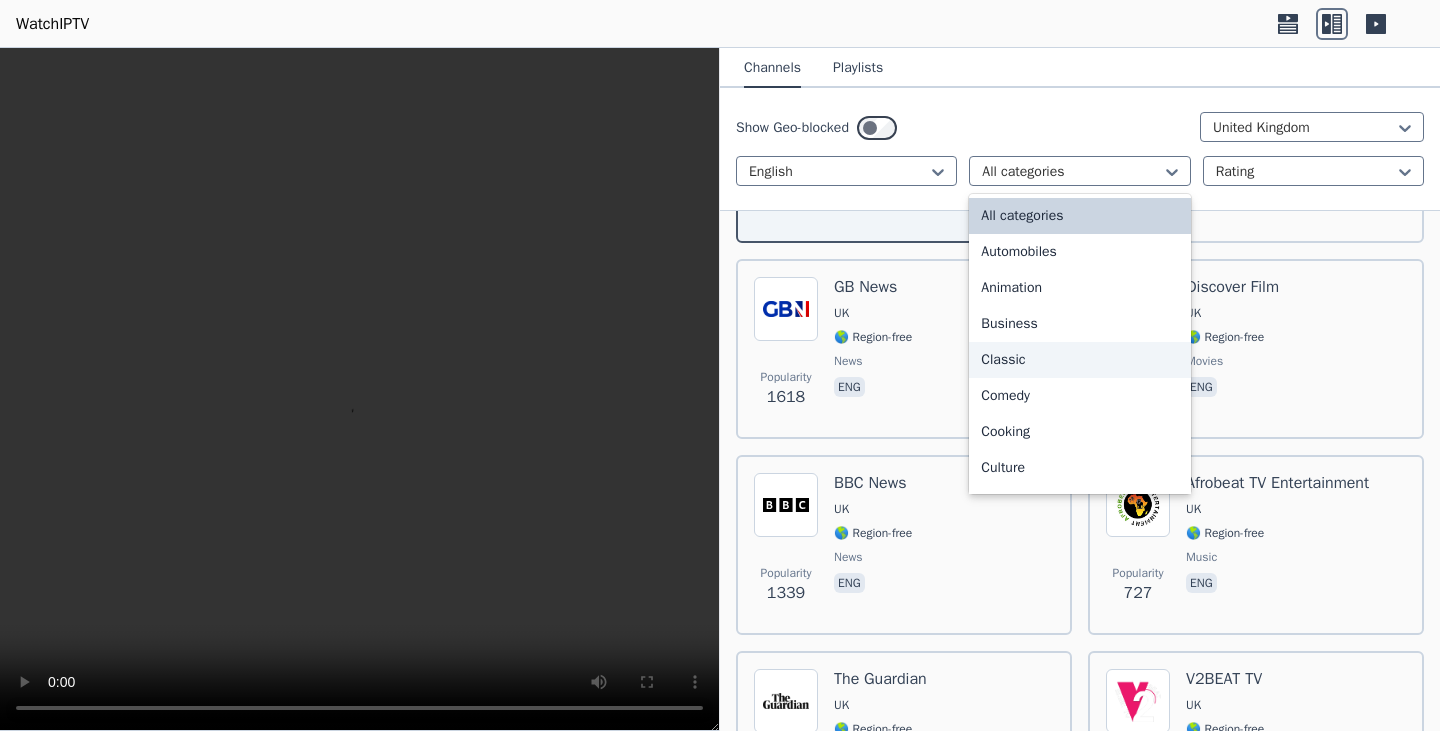 scroll, scrollTop: 500, scrollLeft: 0, axis: vertical 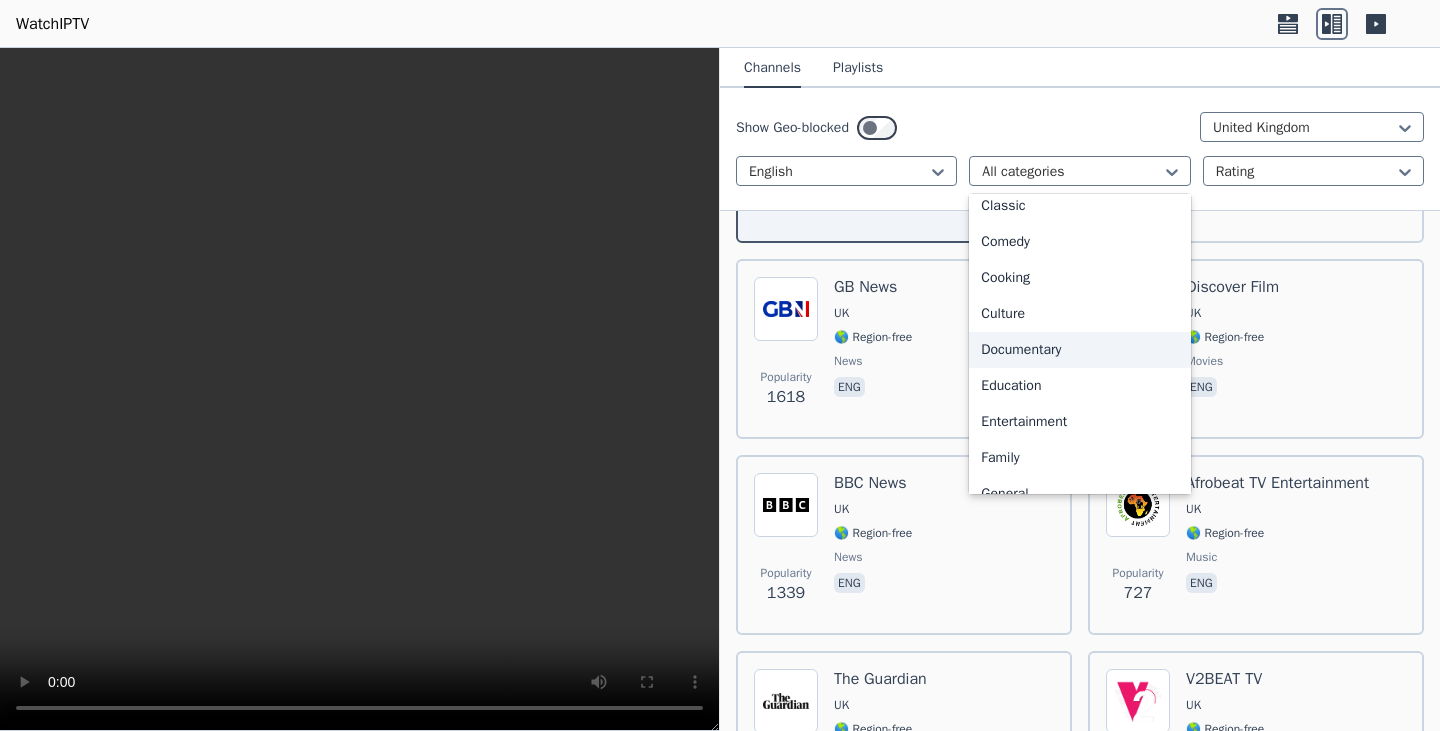 click on "Documentary" at bounding box center [1079, 350] 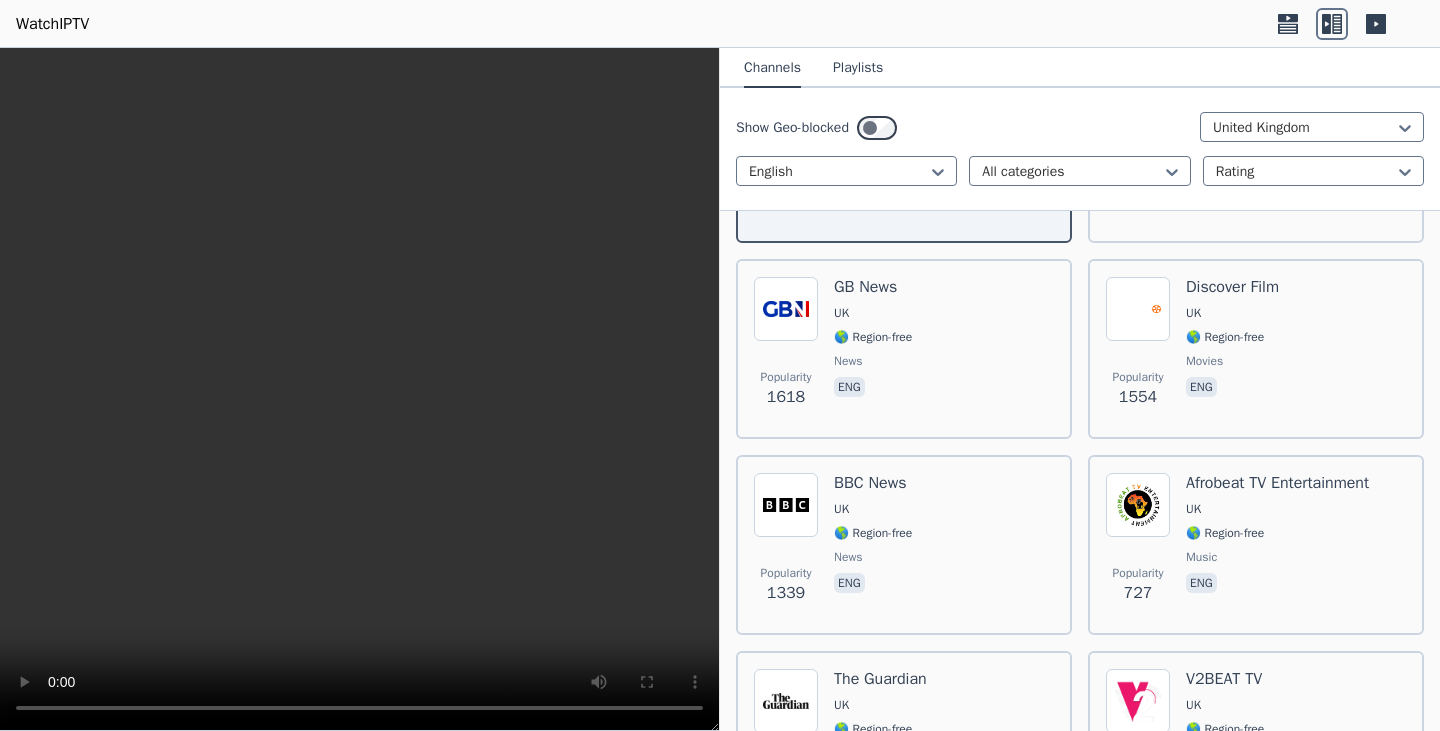 scroll, scrollTop: 0, scrollLeft: 0, axis: both 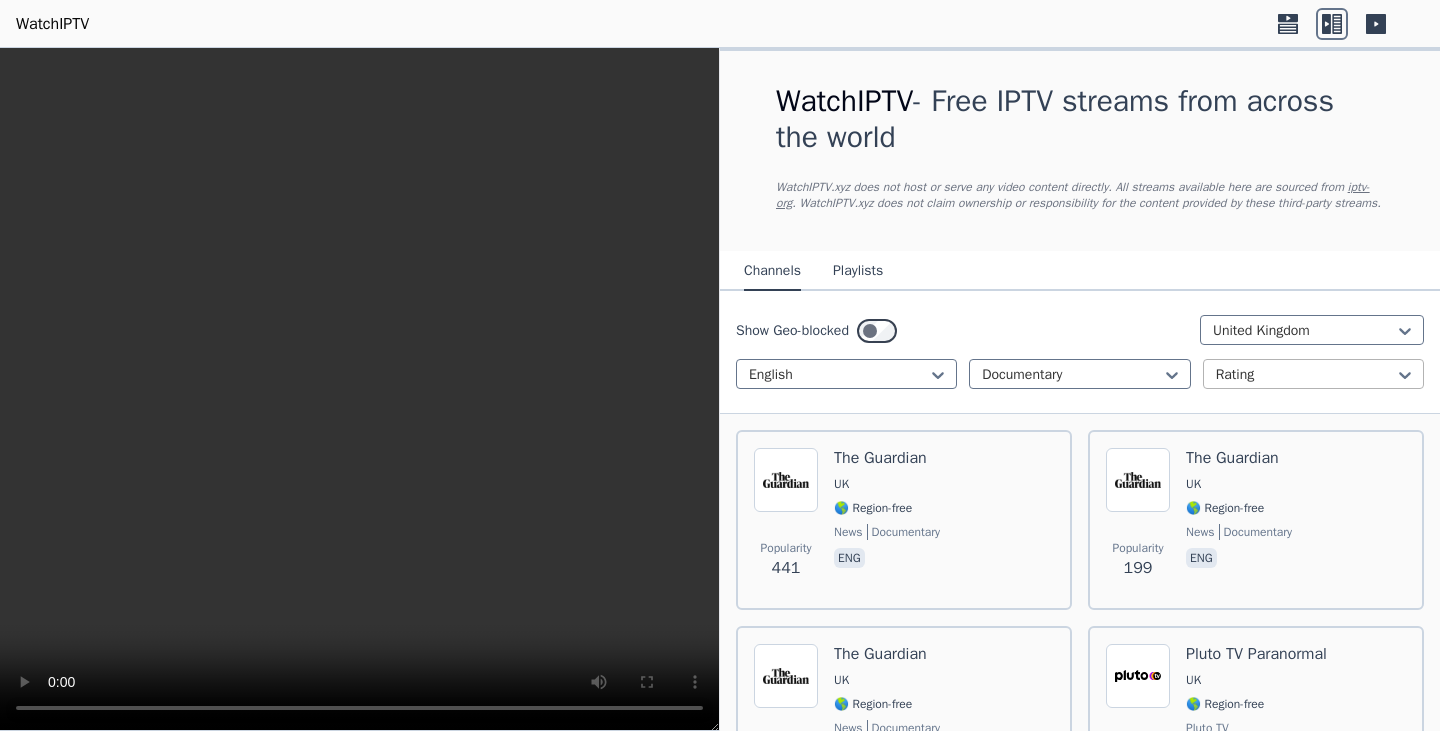 click at bounding box center (838, 375) 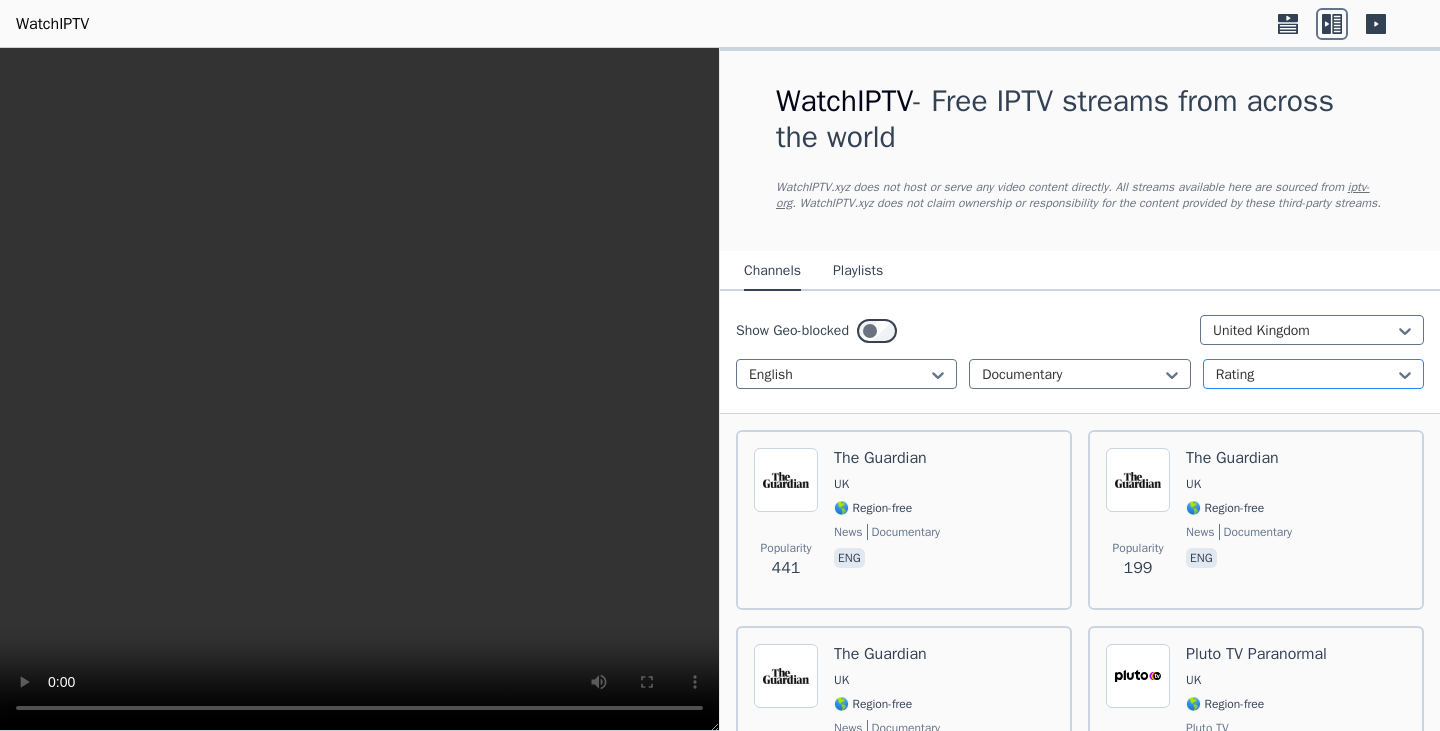 click at bounding box center [1305, 375] 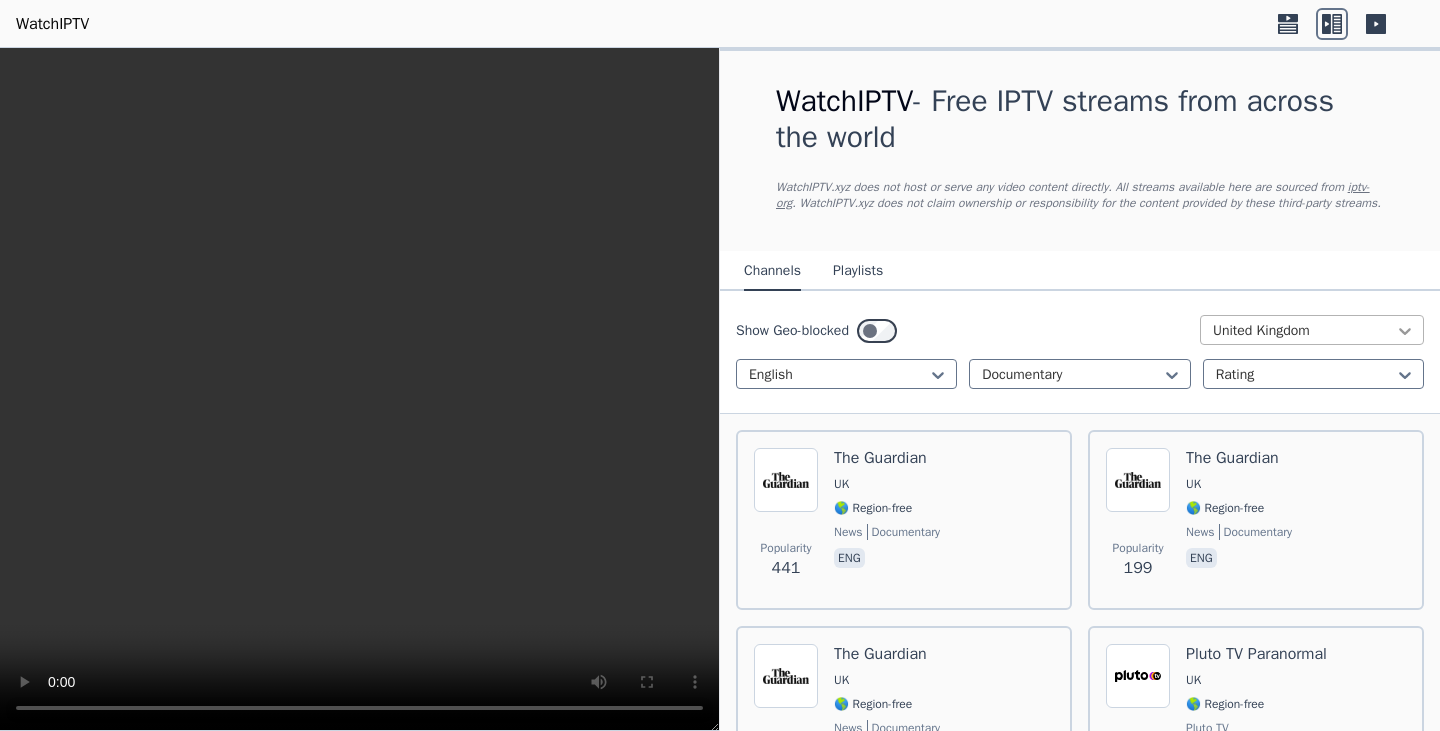 click at bounding box center [1405, 331] 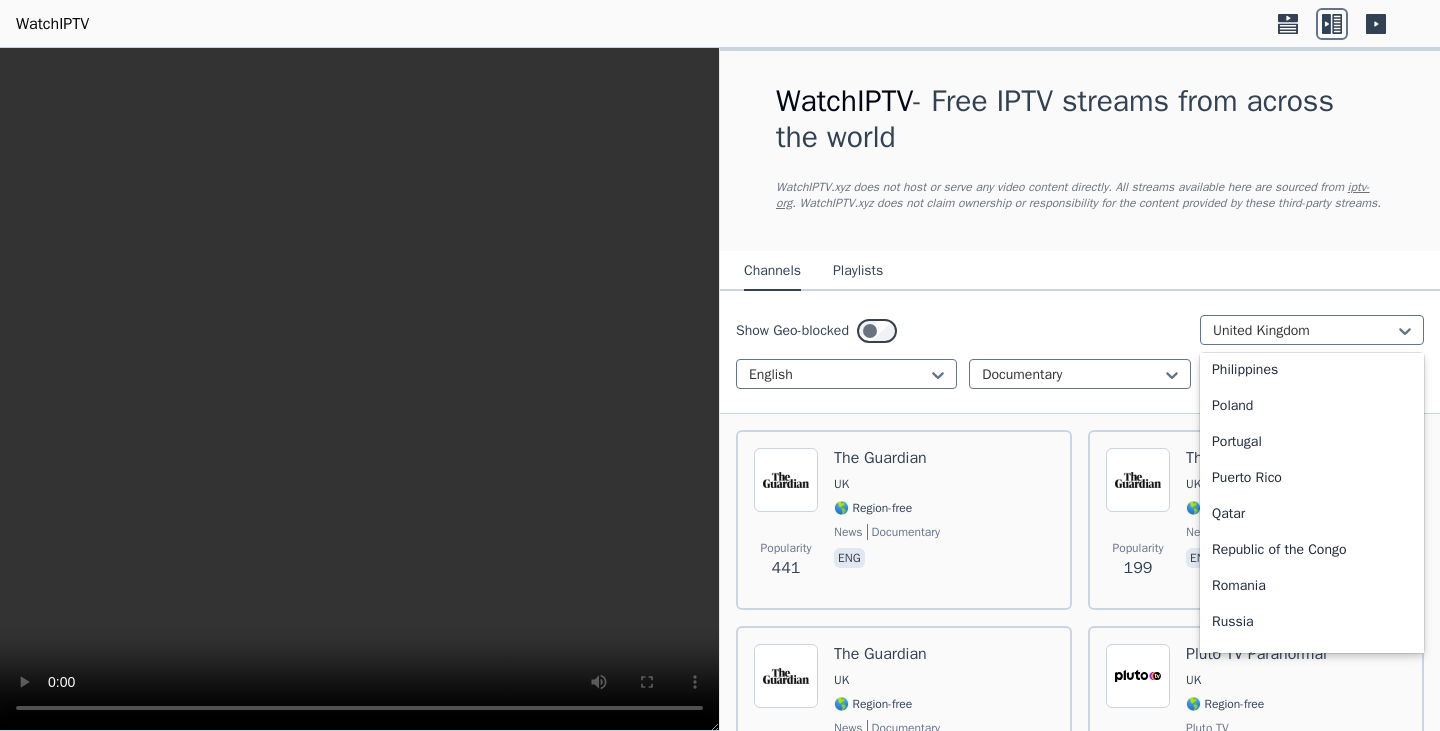 scroll, scrollTop: 5292, scrollLeft: 0, axis: vertical 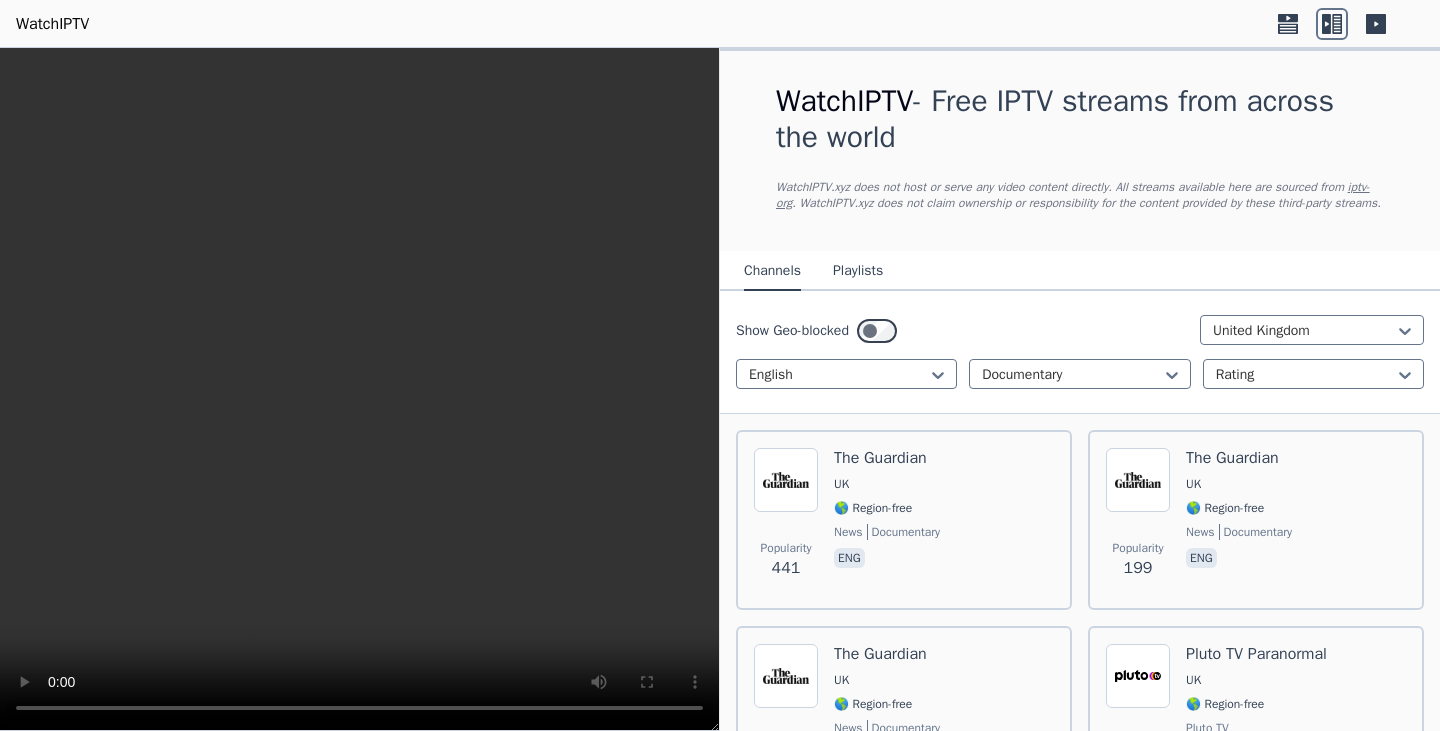 click on "Show Geo-blocked [COUNTRY]" at bounding box center (1080, 331) 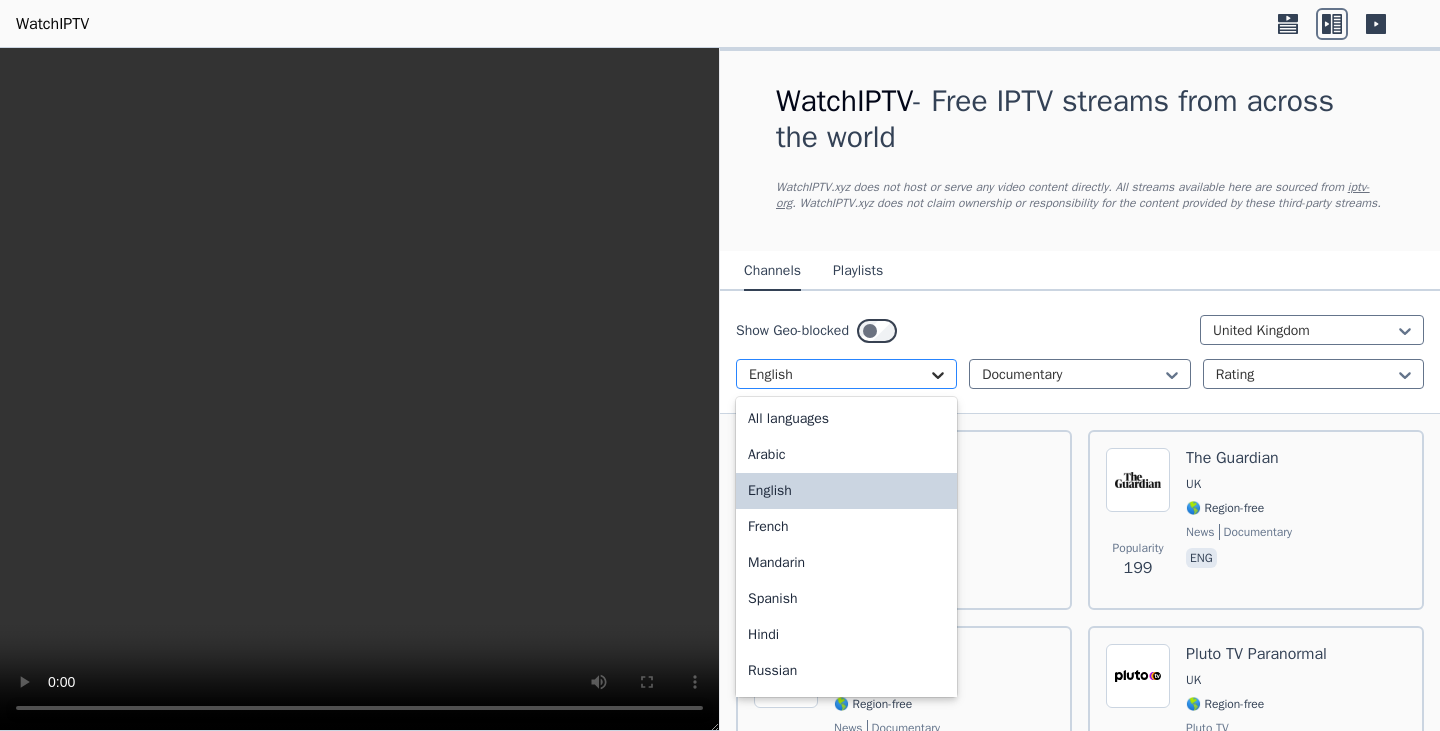 click at bounding box center (939, 375) 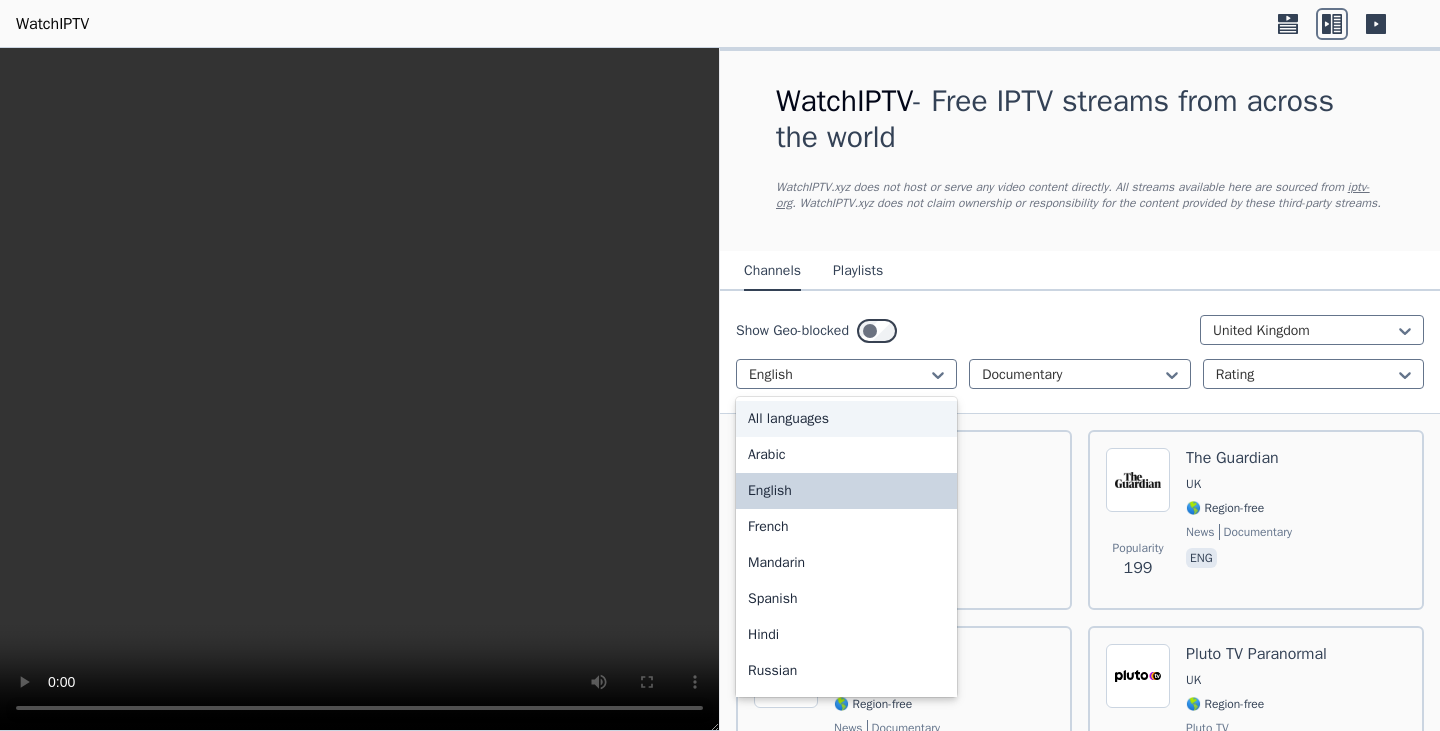click on "All languages" at bounding box center (846, 419) 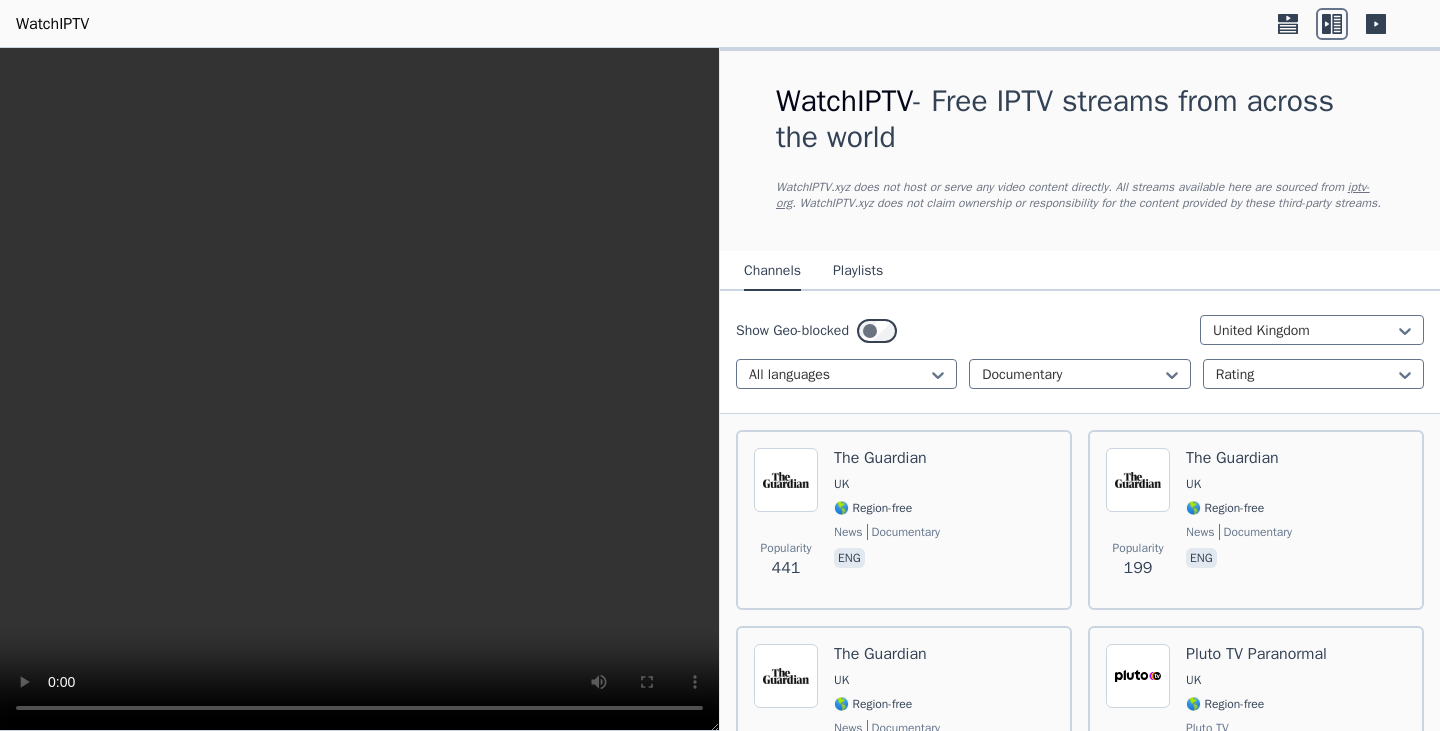 click on "Show Geo-blocked [COUNTRY]" at bounding box center (1080, 331) 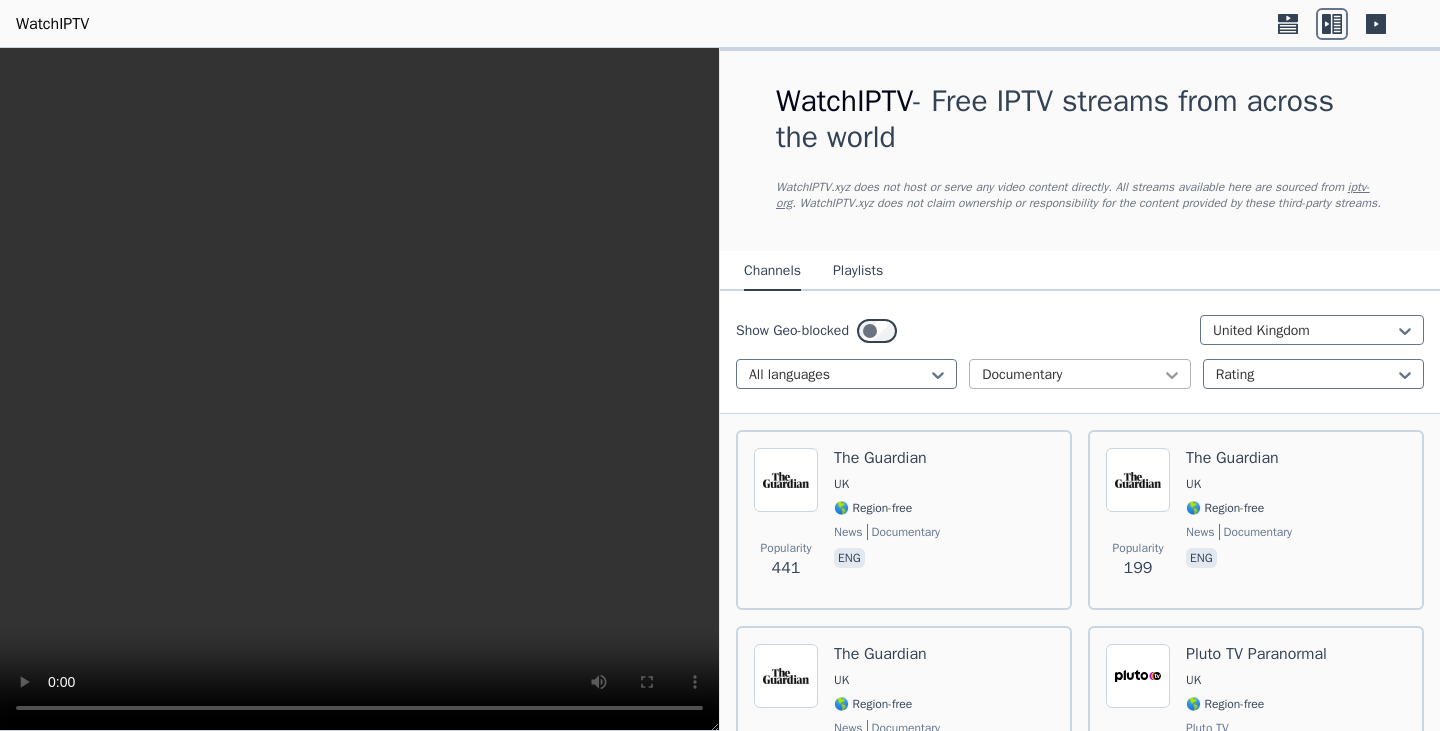 click at bounding box center [938, 375] 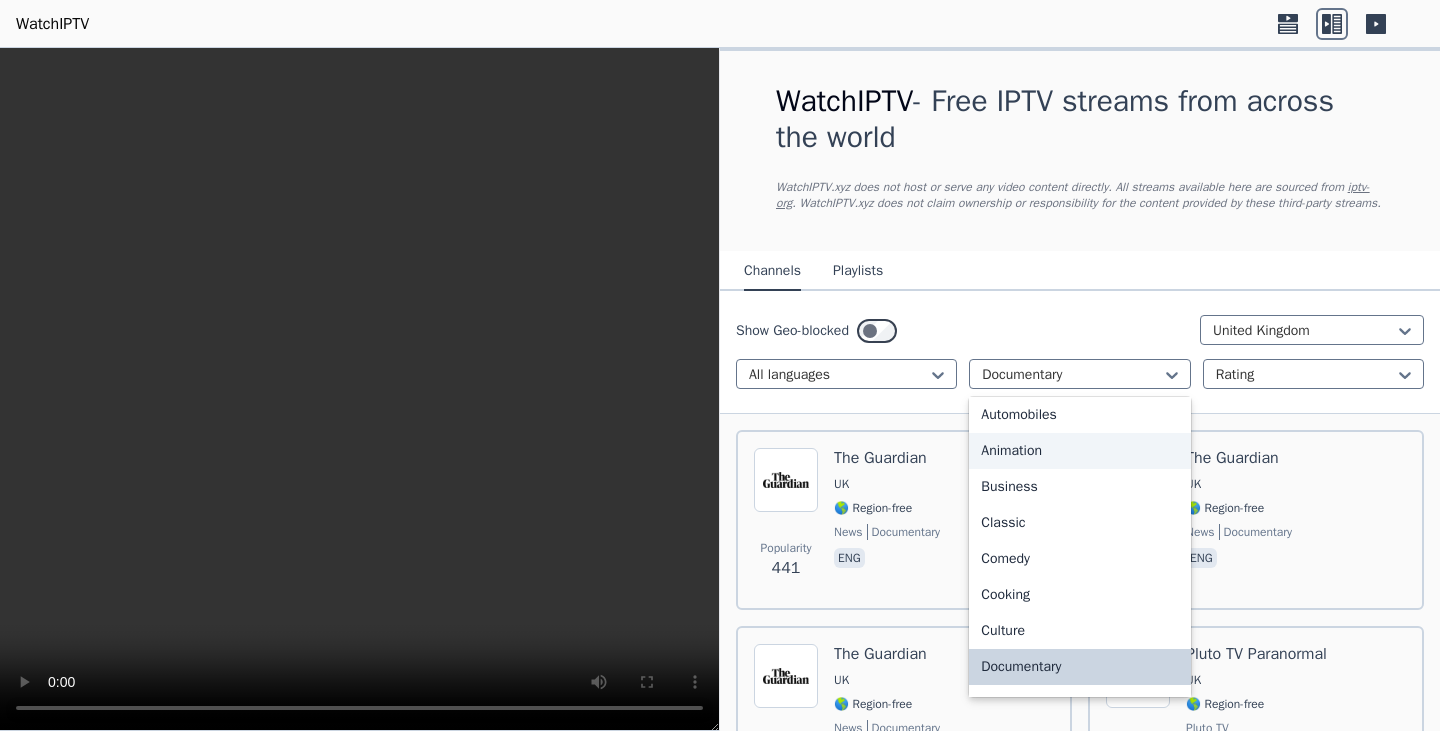 scroll, scrollTop: 0, scrollLeft: 0, axis: both 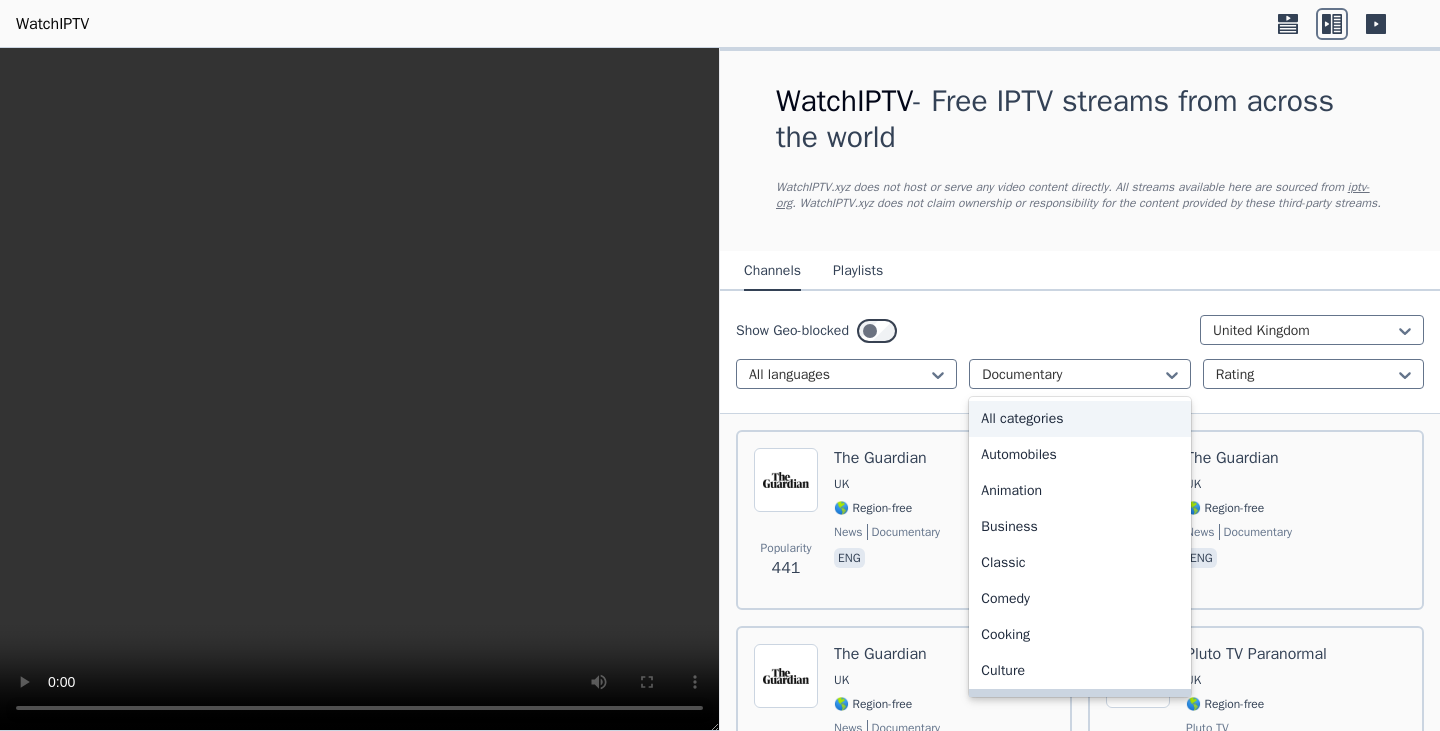 drag, startPoint x: 1108, startPoint y: 421, endPoint x: 1173, endPoint y: 399, distance: 68.622154 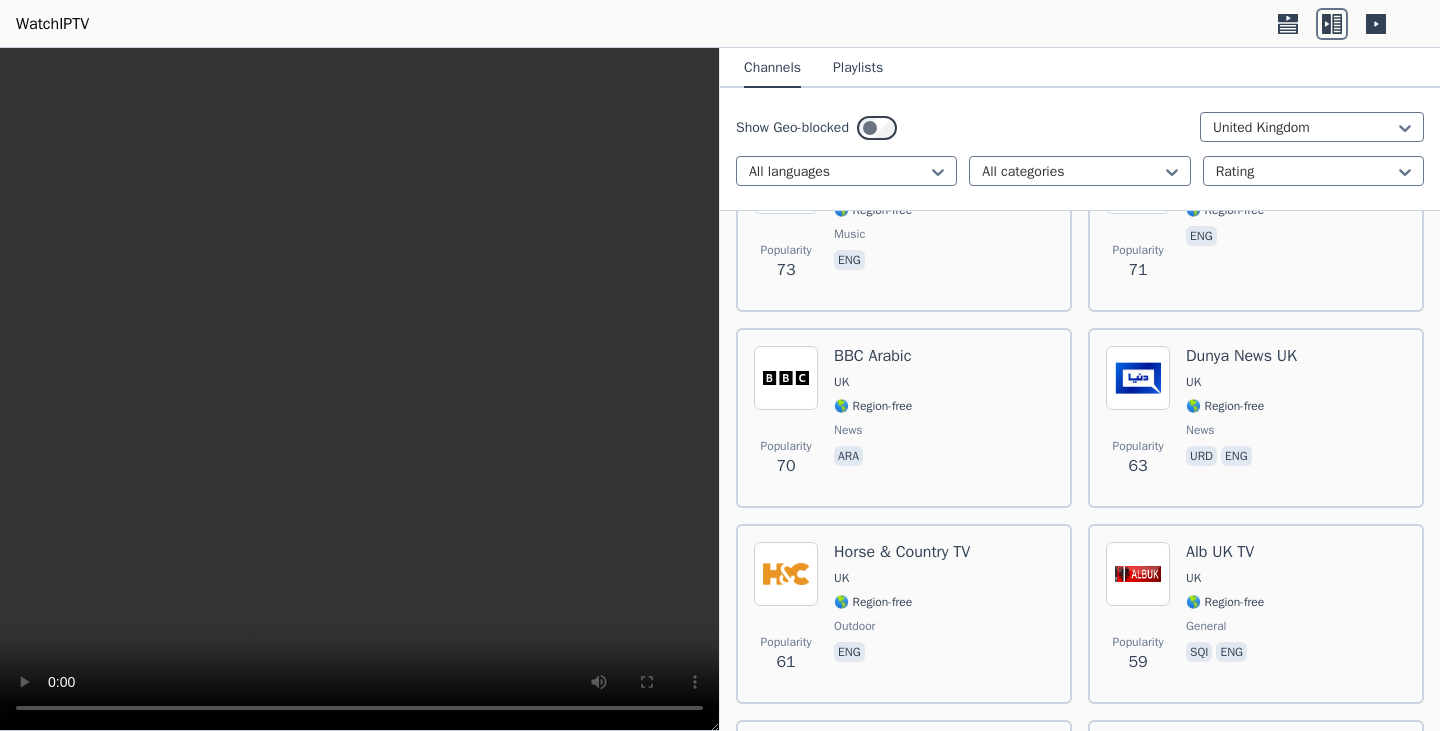 scroll, scrollTop: 2476, scrollLeft: 0, axis: vertical 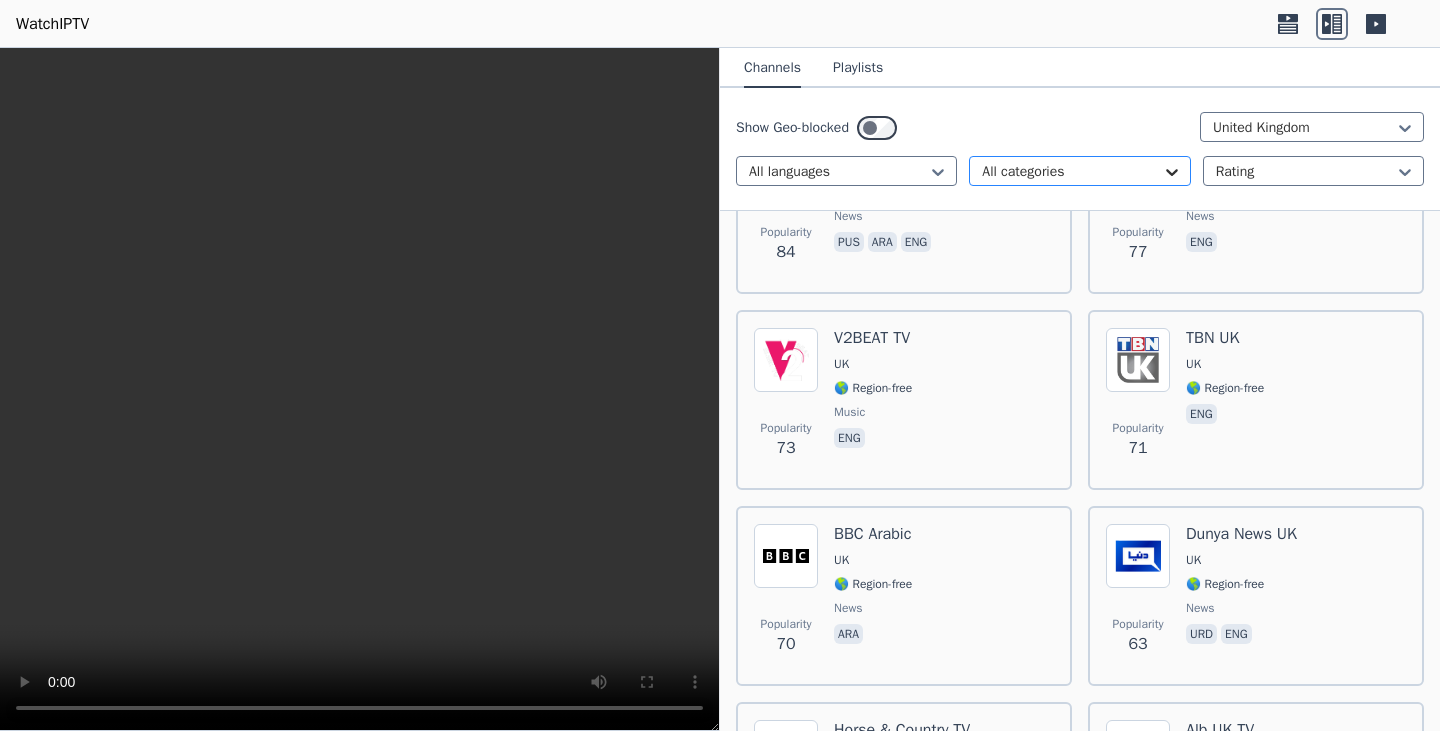 click at bounding box center [1172, 172] 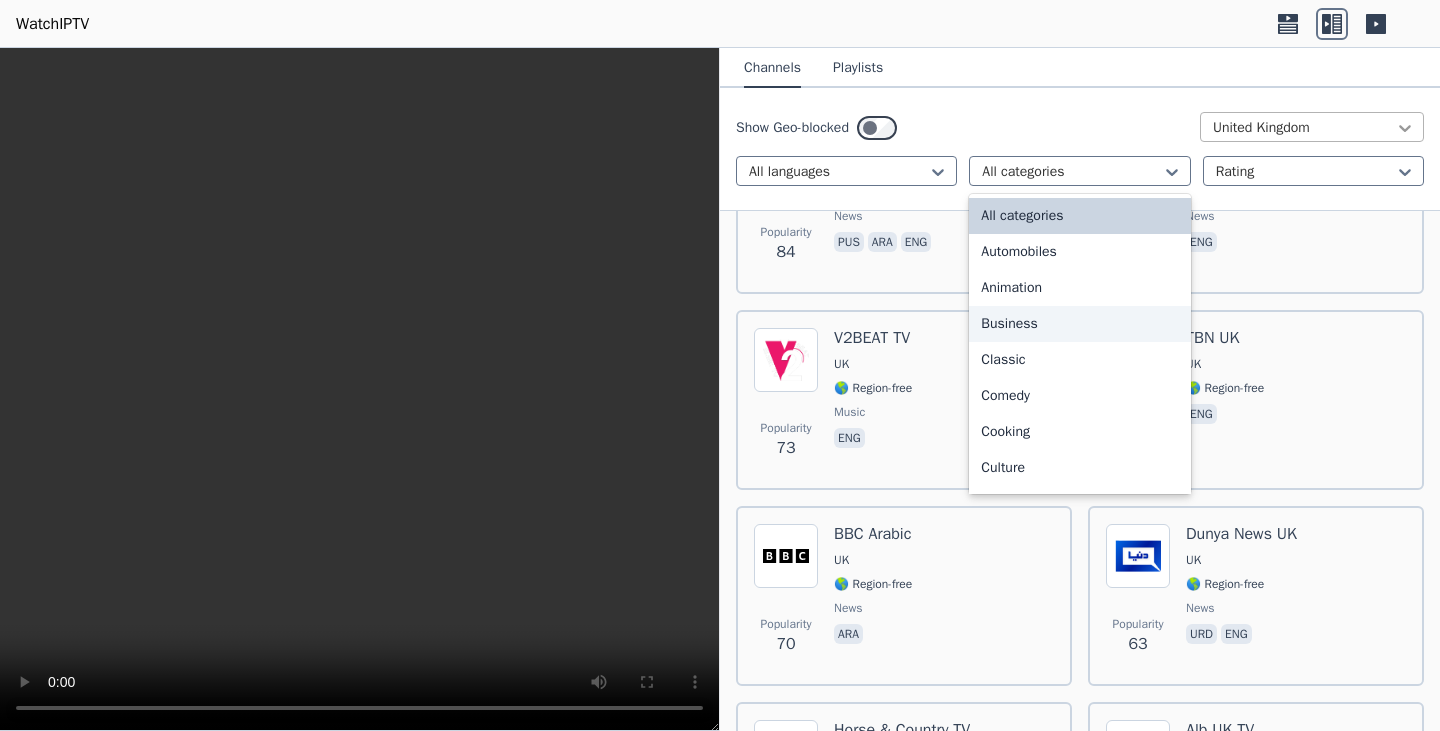 click at bounding box center (1405, 128) 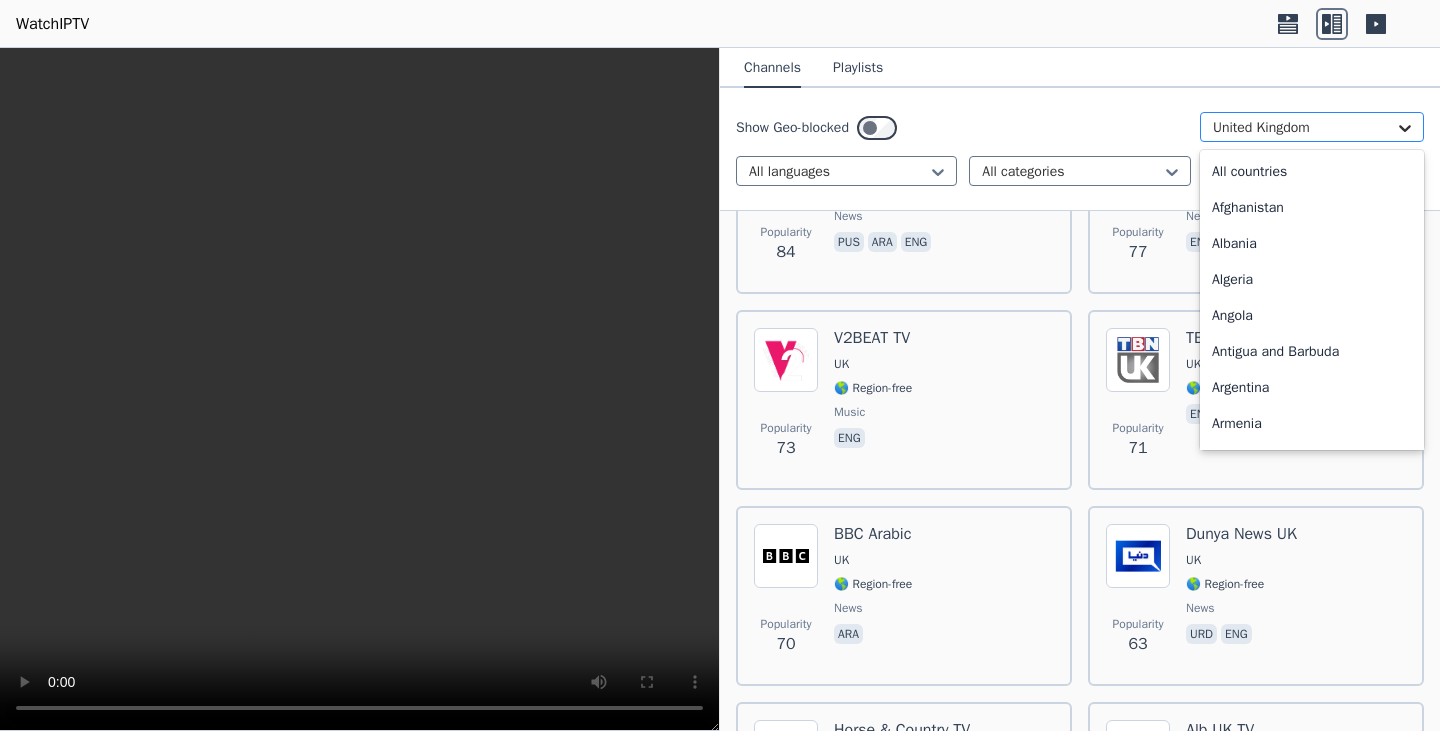 scroll, scrollTop: 6792, scrollLeft: 0, axis: vertical 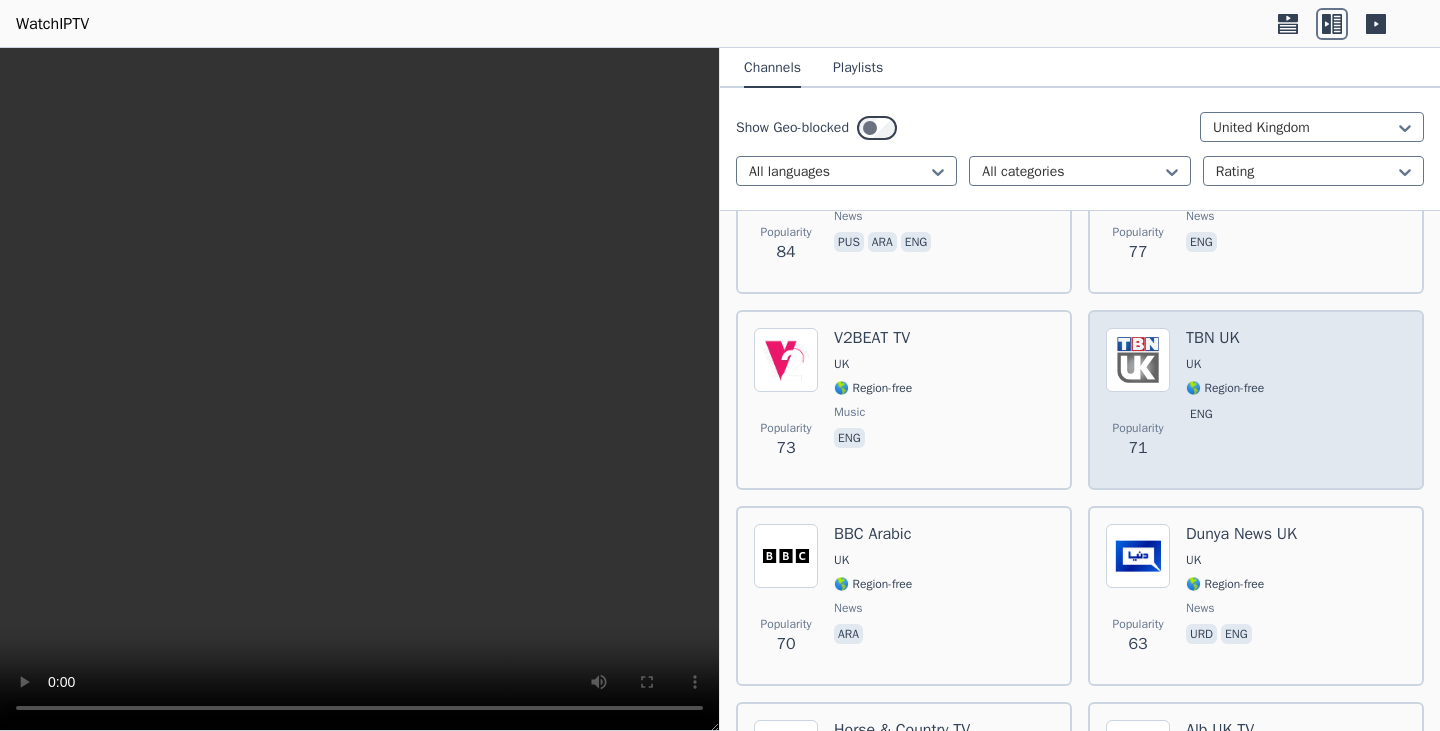 click on "Popularity 71 TBN UK UK 🌎 Region-free eng" at bounding box center (1256, 400) 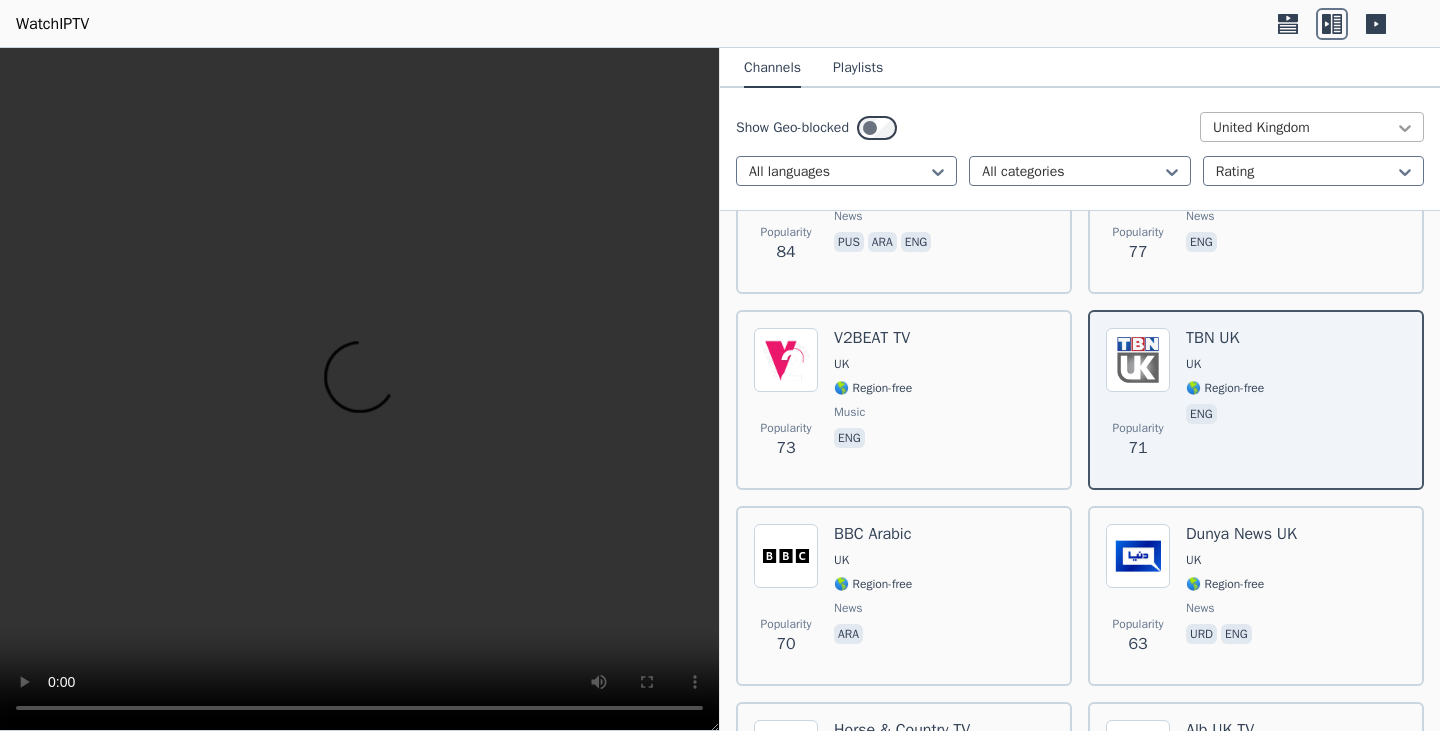 click at bounding box center [1405, 128] 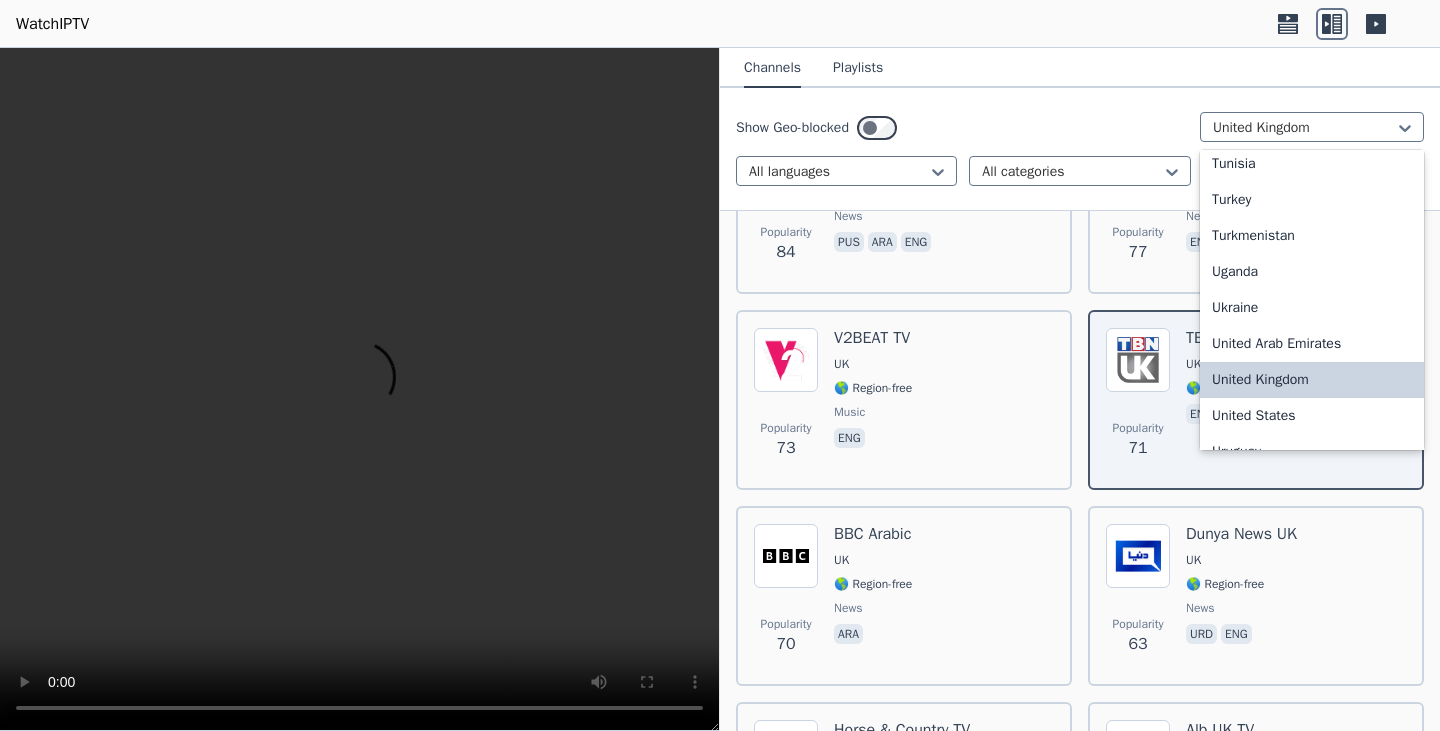 scroll, scrollTop: 6872, scrollLeft: 0, axis: vertical 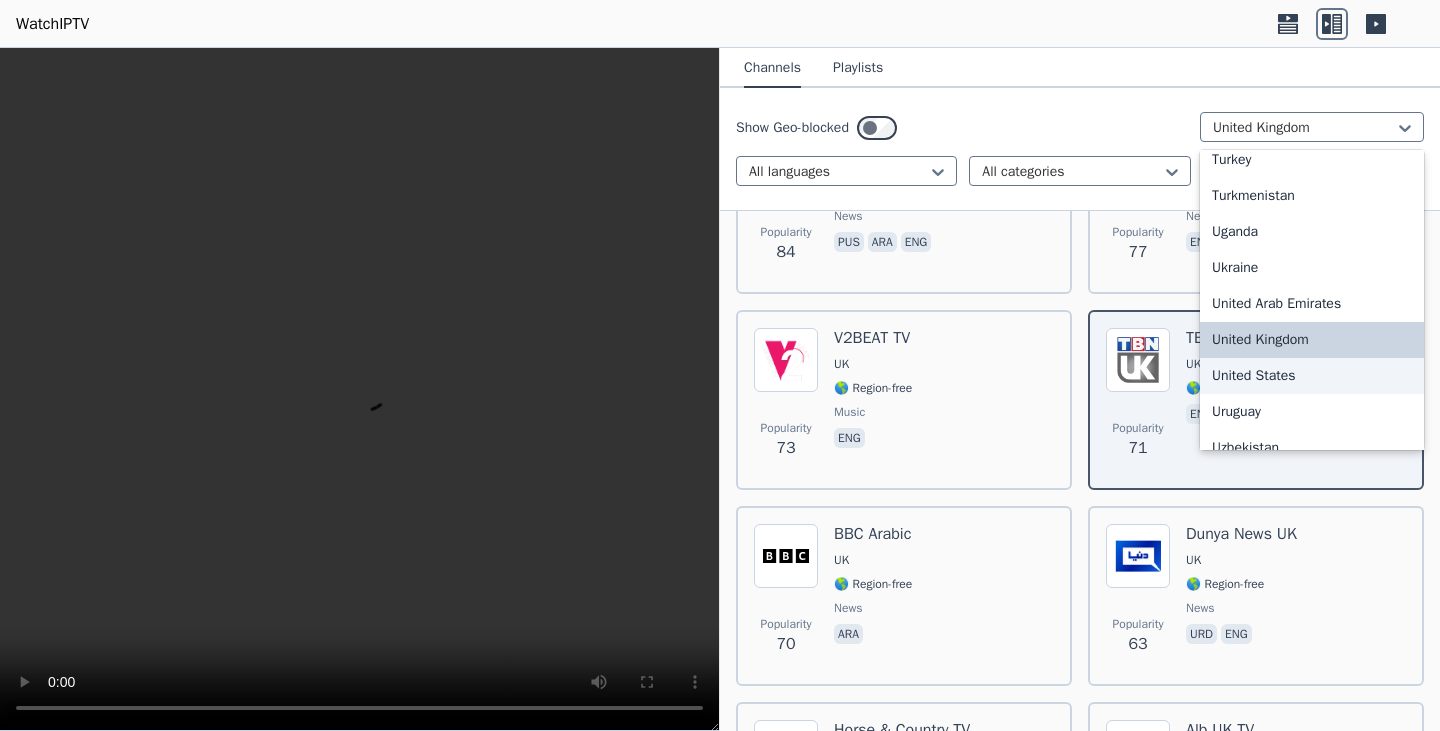 click on "United States" at bounding box center [1312, 376] 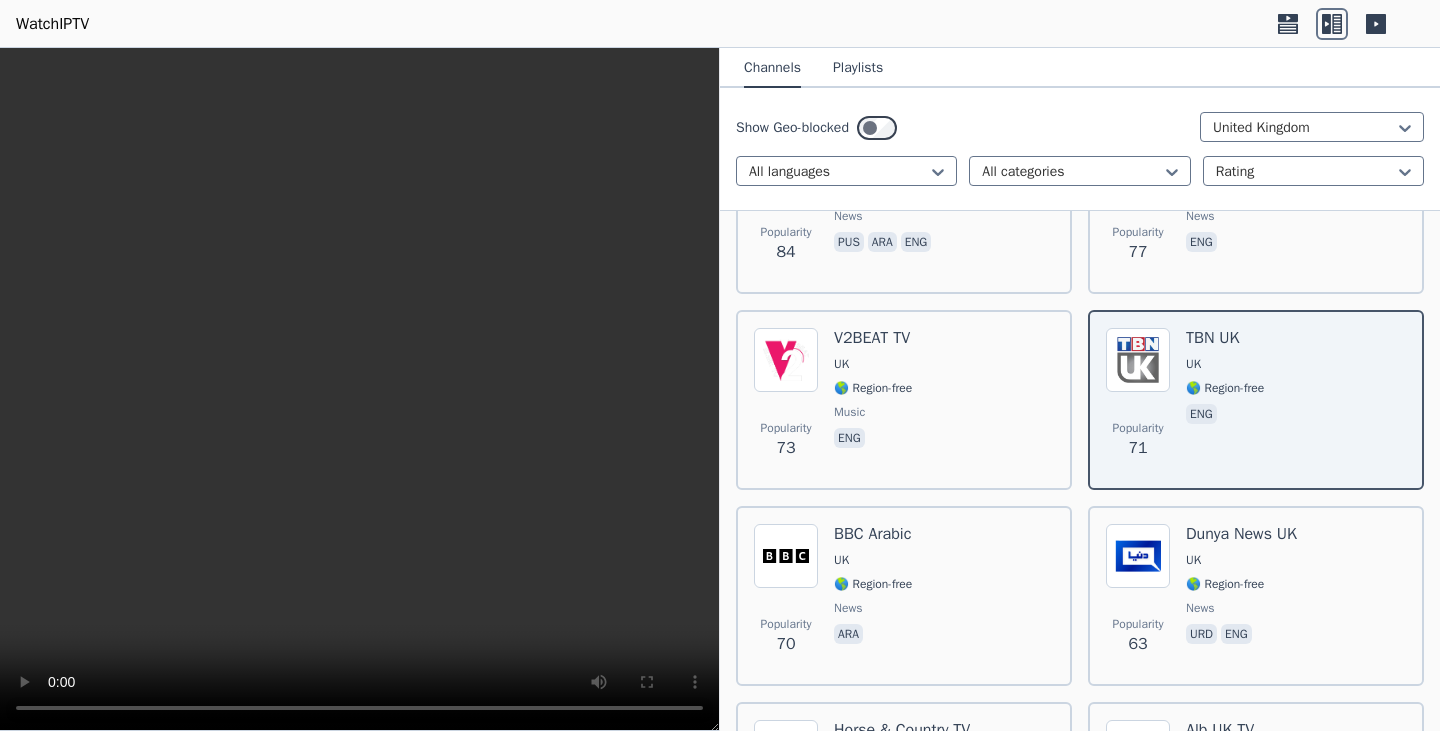 scroll, scrollTop: 0, scrollLeft: 0, axis: both 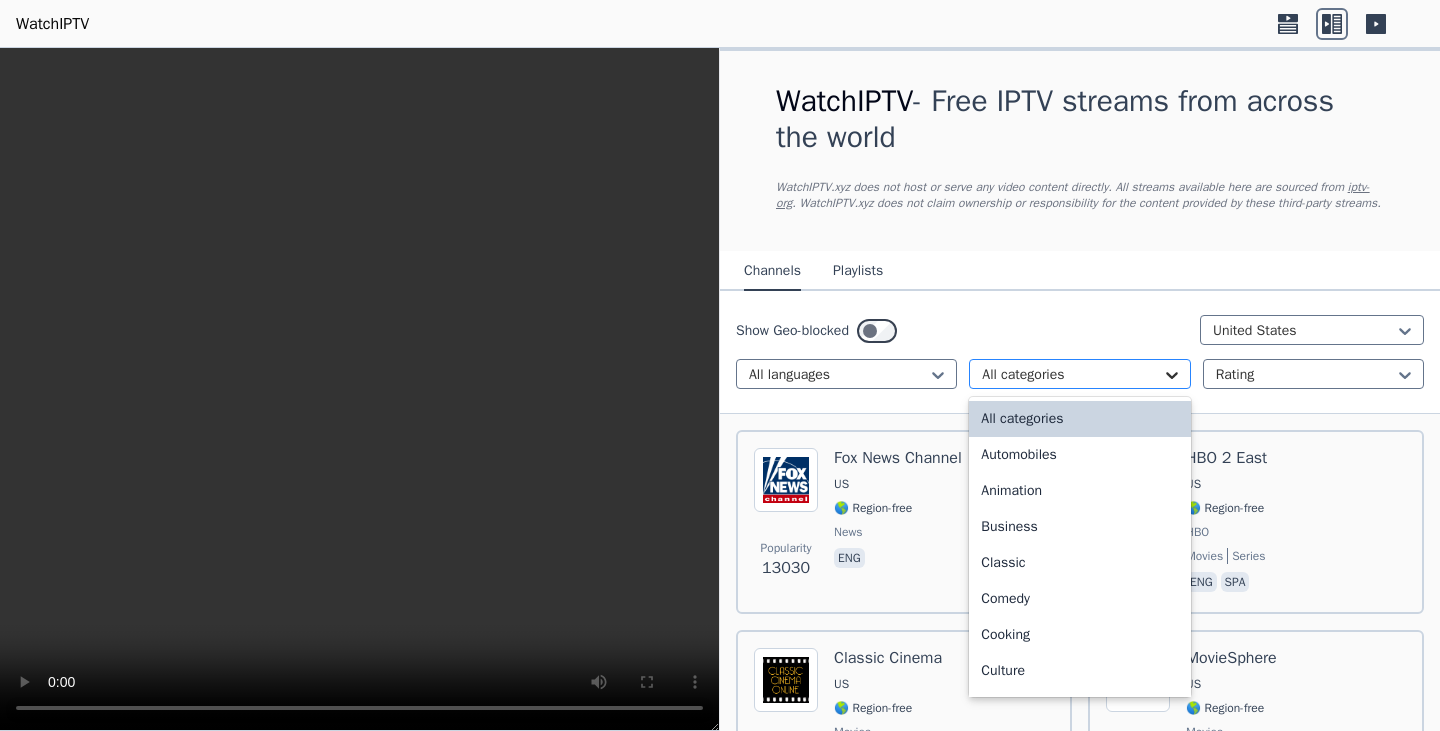 click at bounding box center [1172, 375] 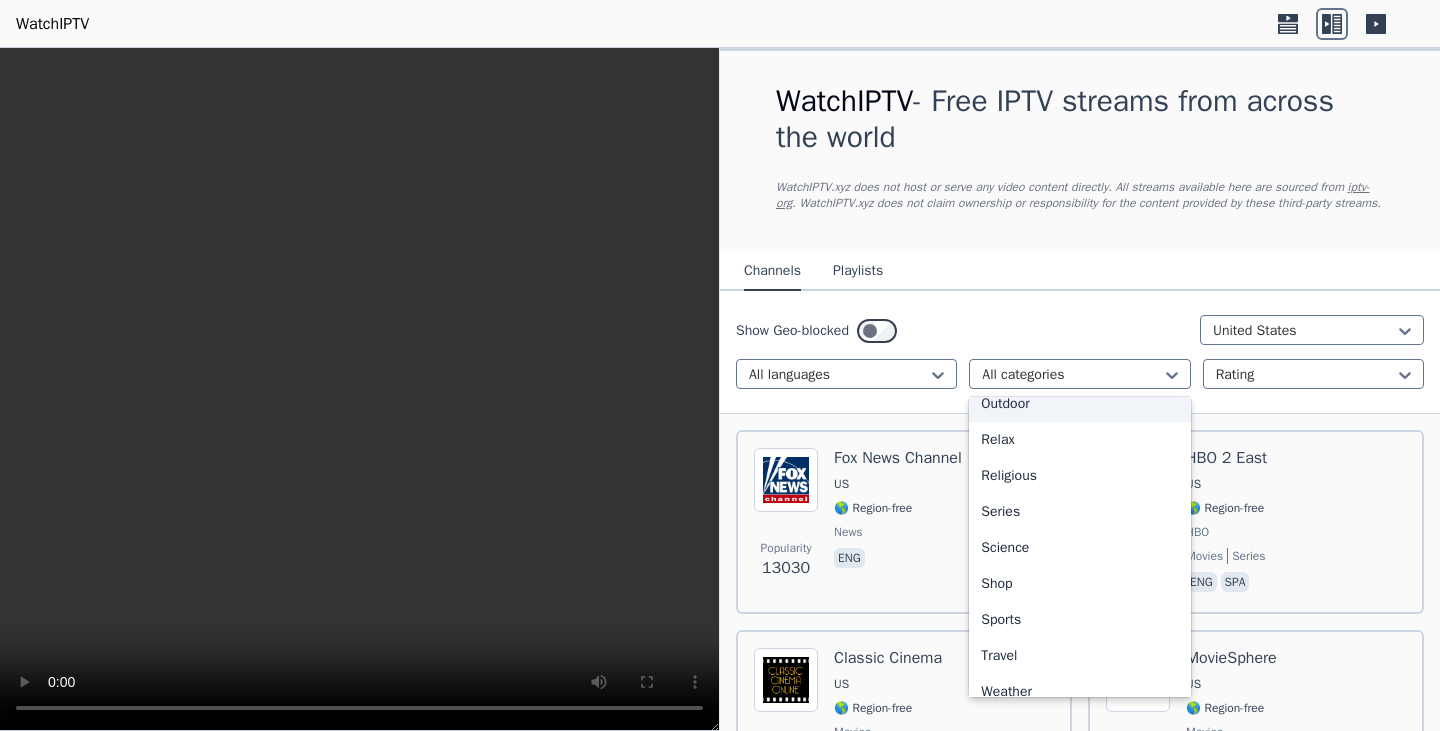 scroll, scrollTop: 680, scrollLeft: 0, axis: vertical 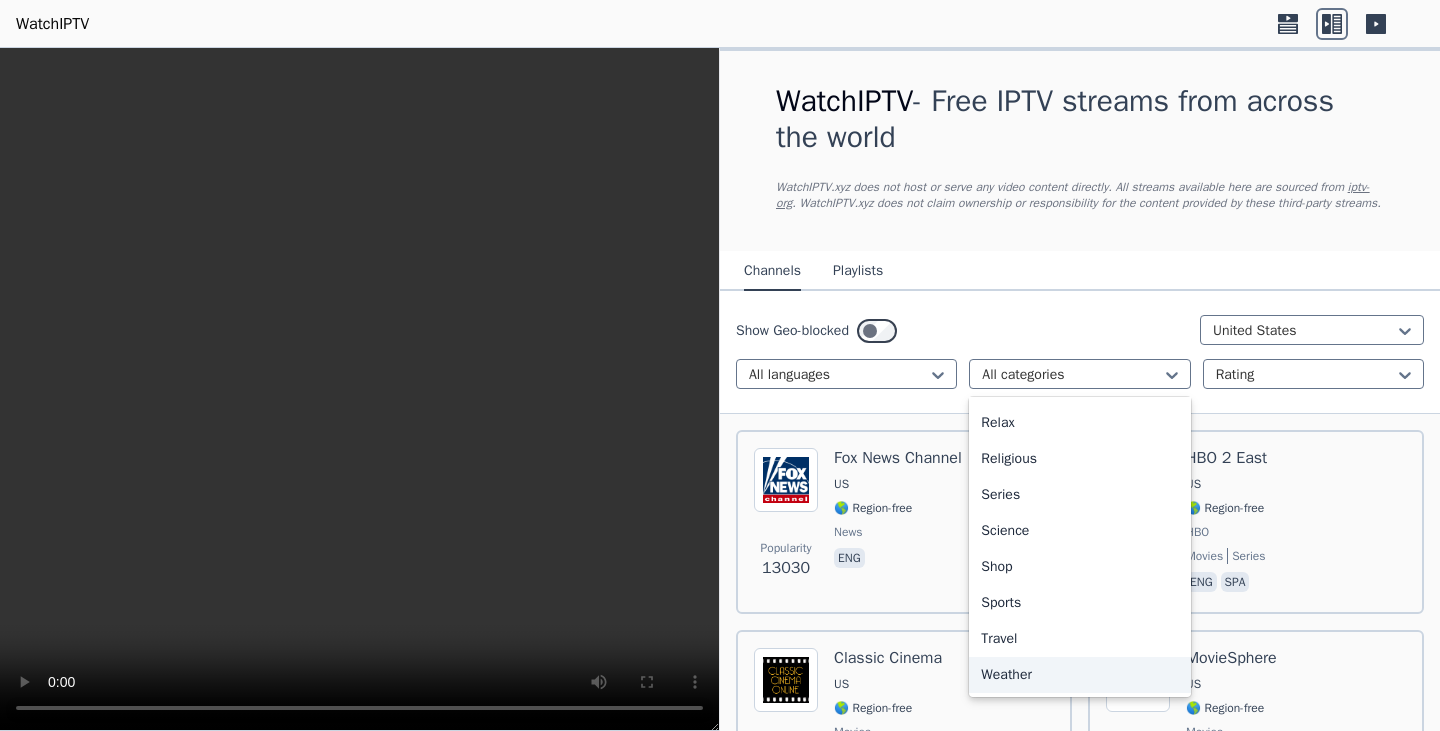 click on "Weather" at bounding box center [1079, 675] 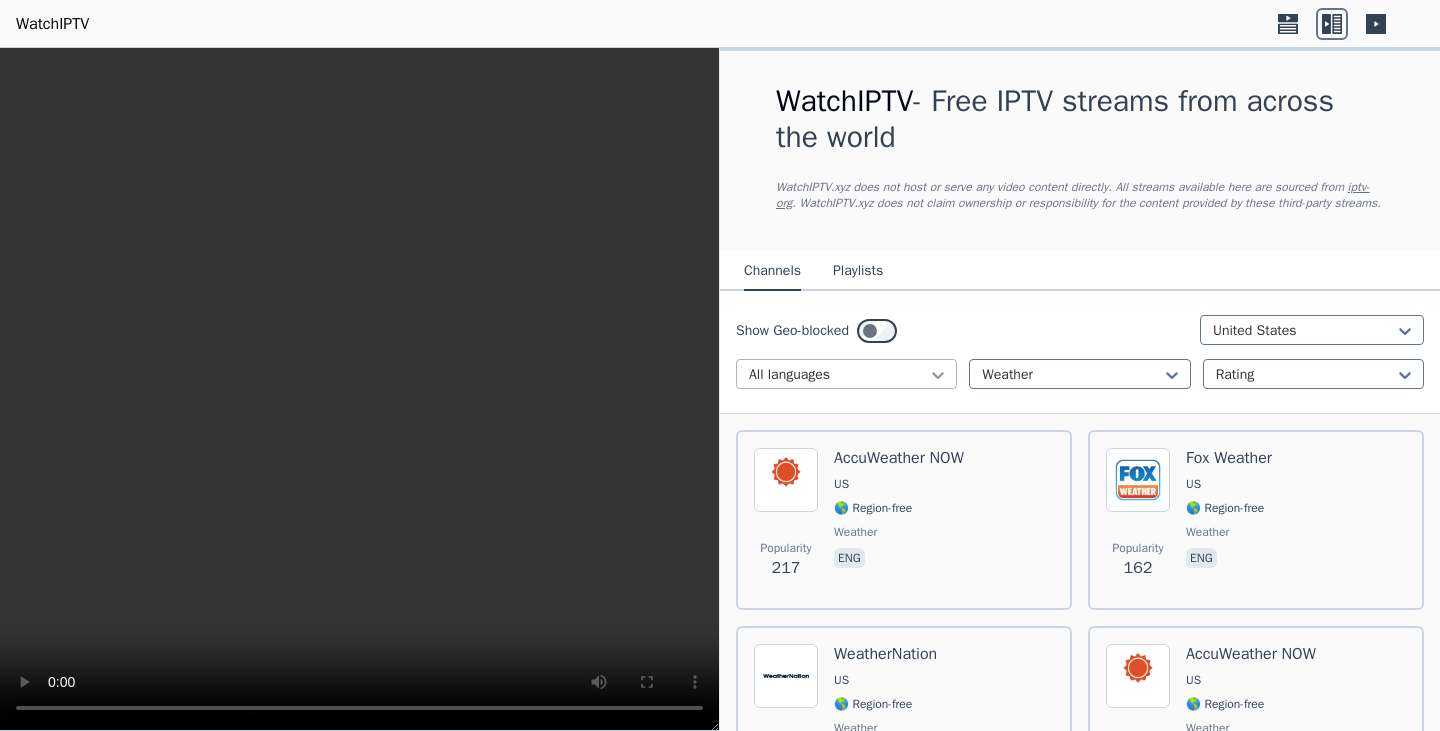 click at bounding box center (939, 375) 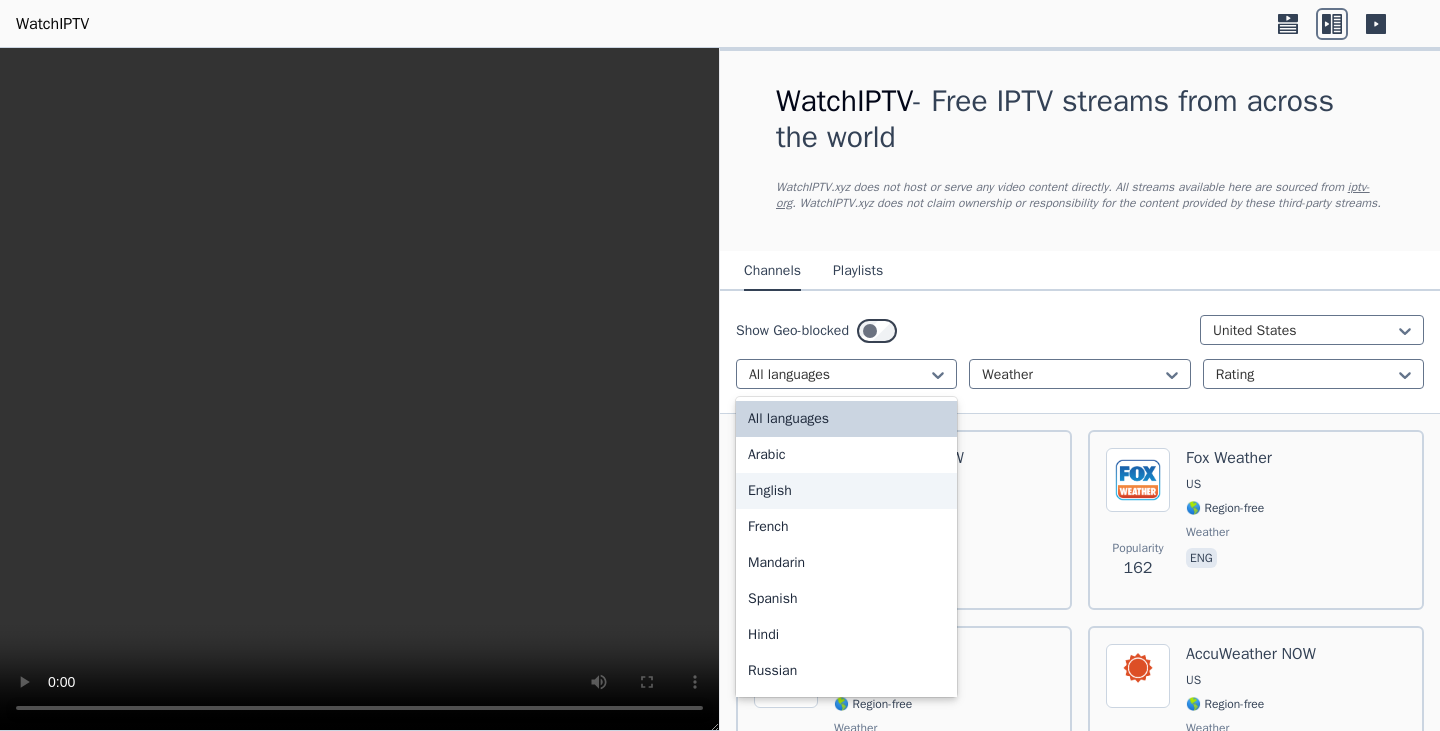 click on "English" at bounding box center [846, 491] 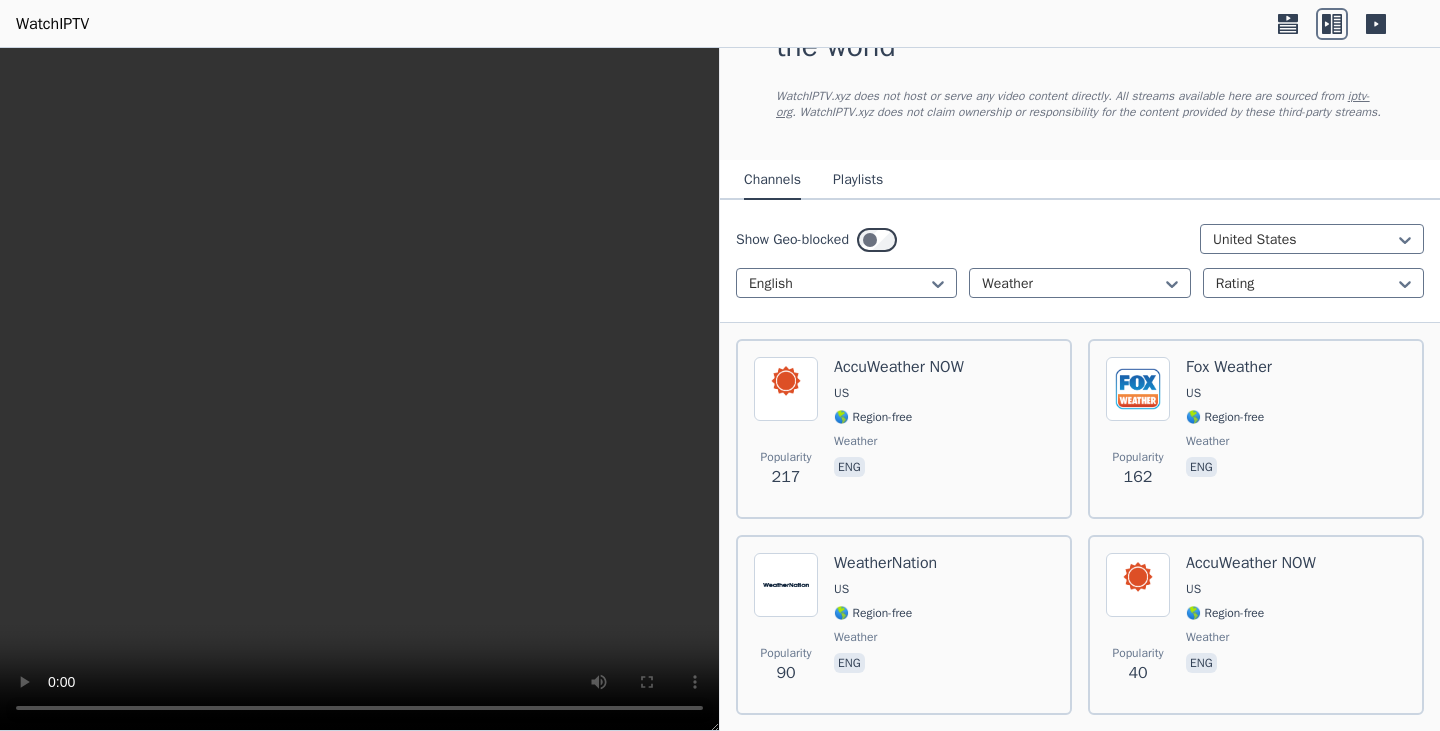 scroll, scrollTop: 46, scrollLeft: 0, axis: vertical 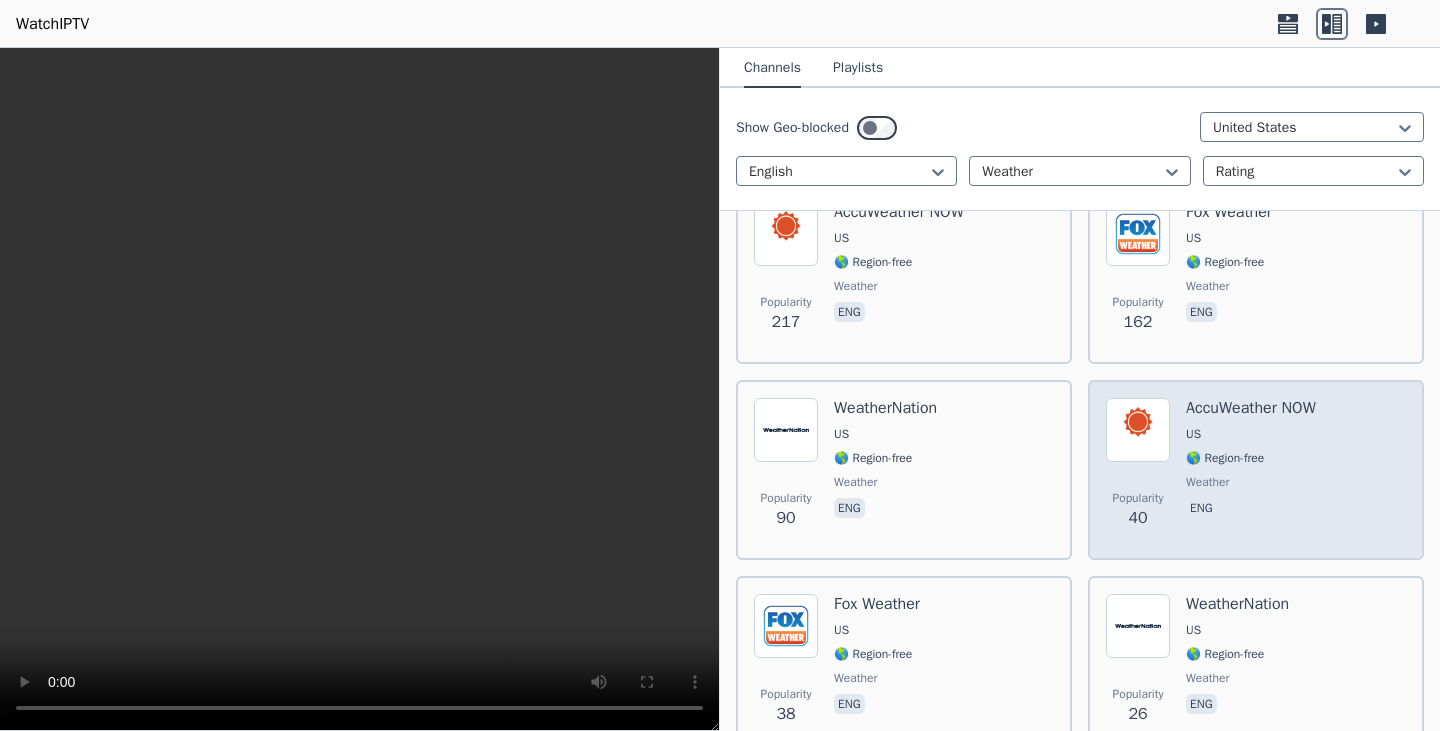 click on "AccuWeather NOW" at bounding box center (899, 212) 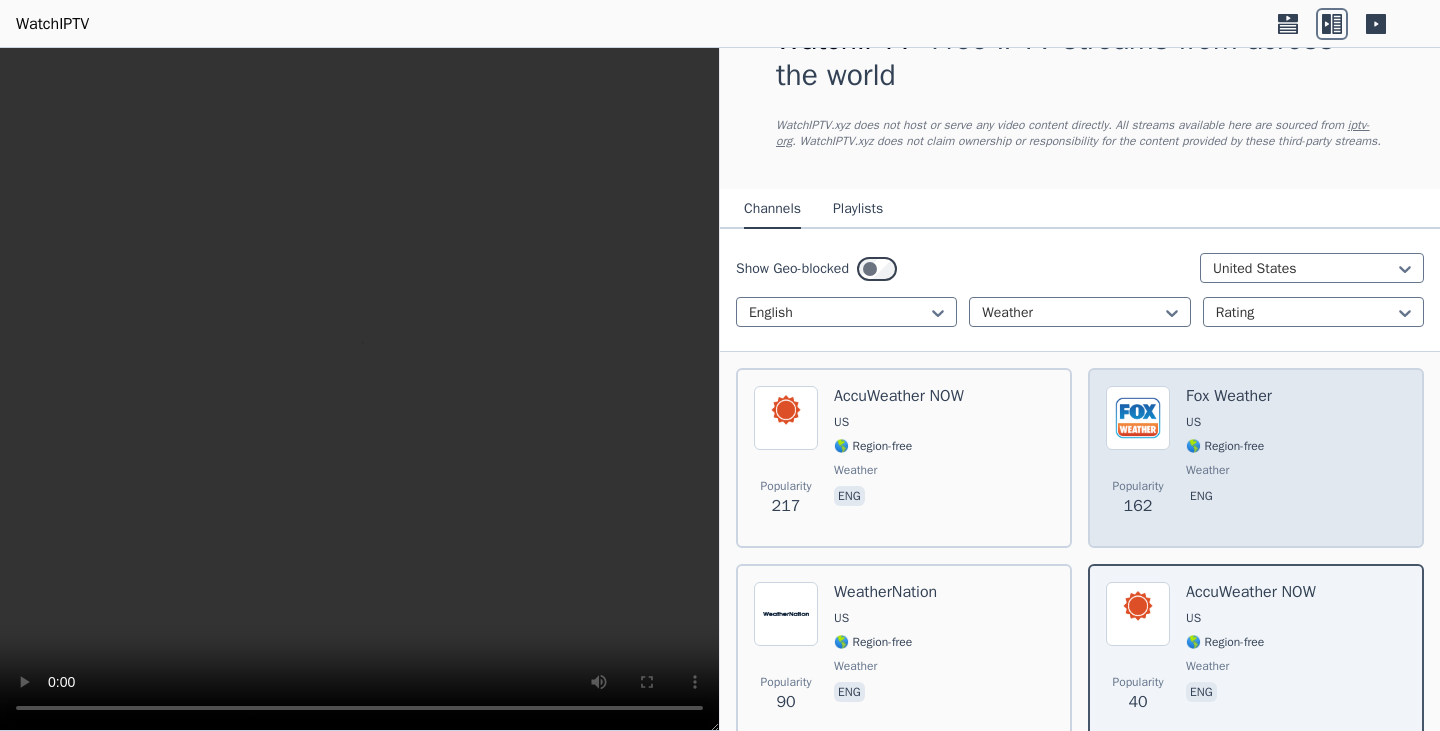 scroll, scrollTop: 0, scrollLeft: 0, axis: both 